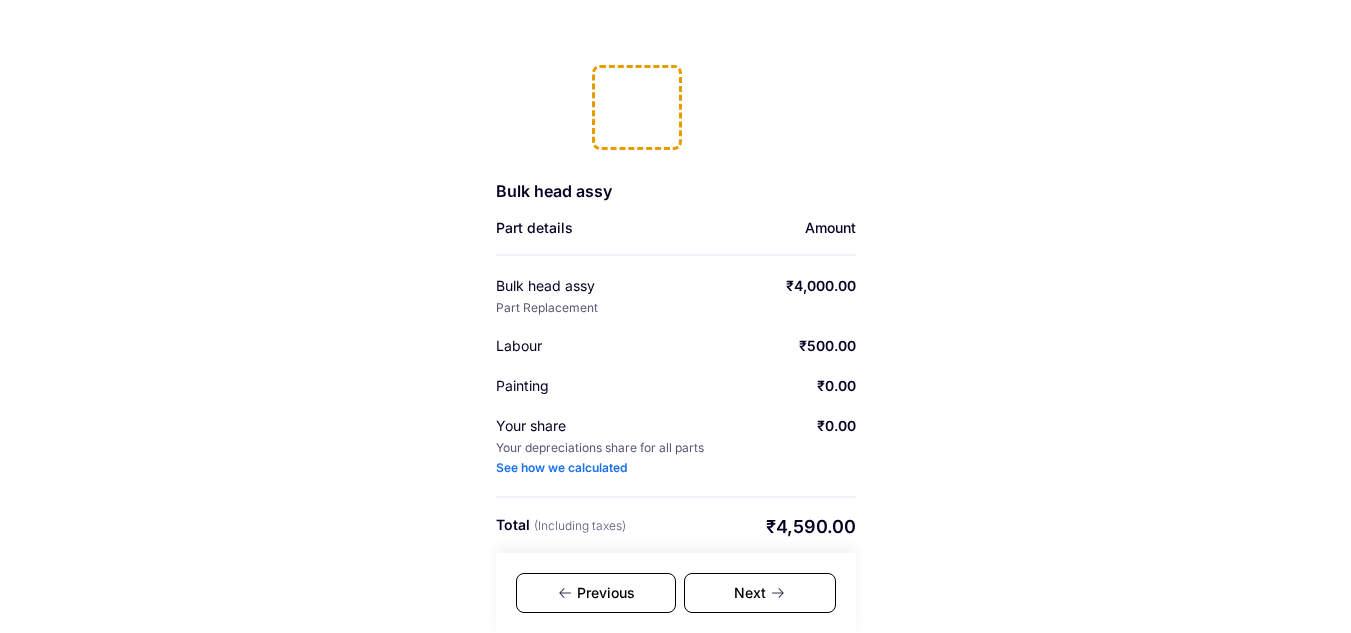 scroll, scrollTop: 323, scrollLeft: 0, axis: vertical 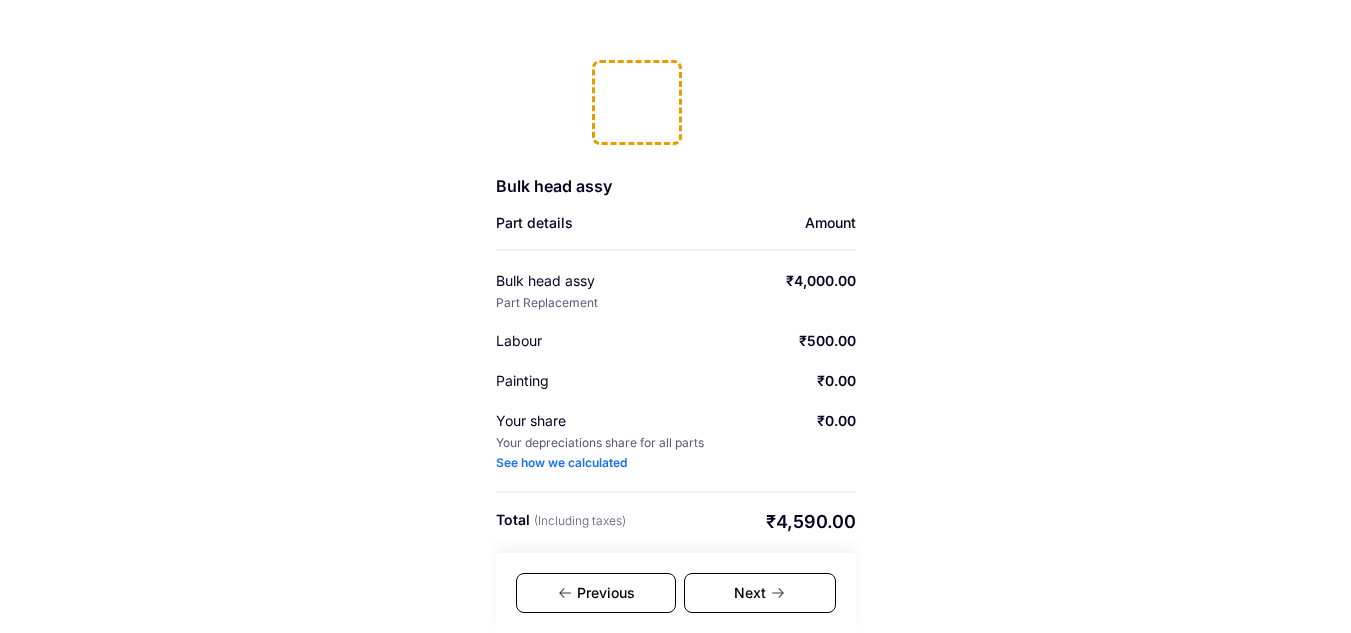 click on "Previous" at bounding box center (596, 593) 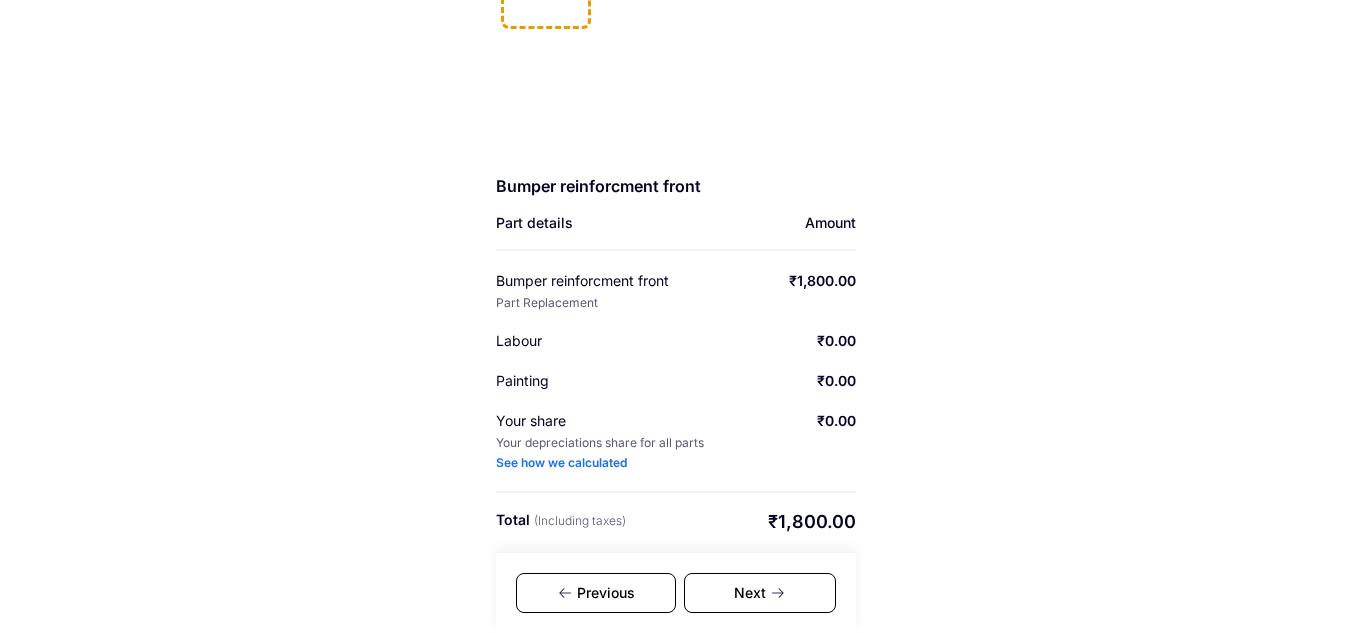 click on "Previous" at bounding box center (596, 593) 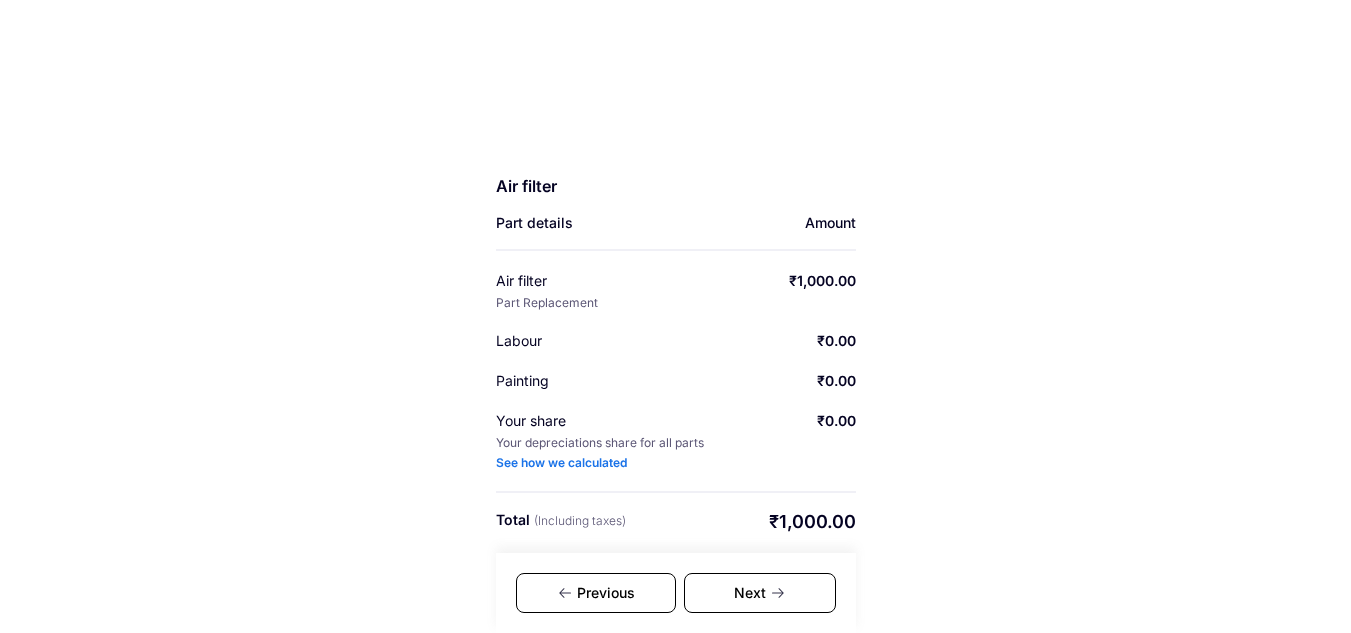 click on "Previous" at bounding box center (596, 593) 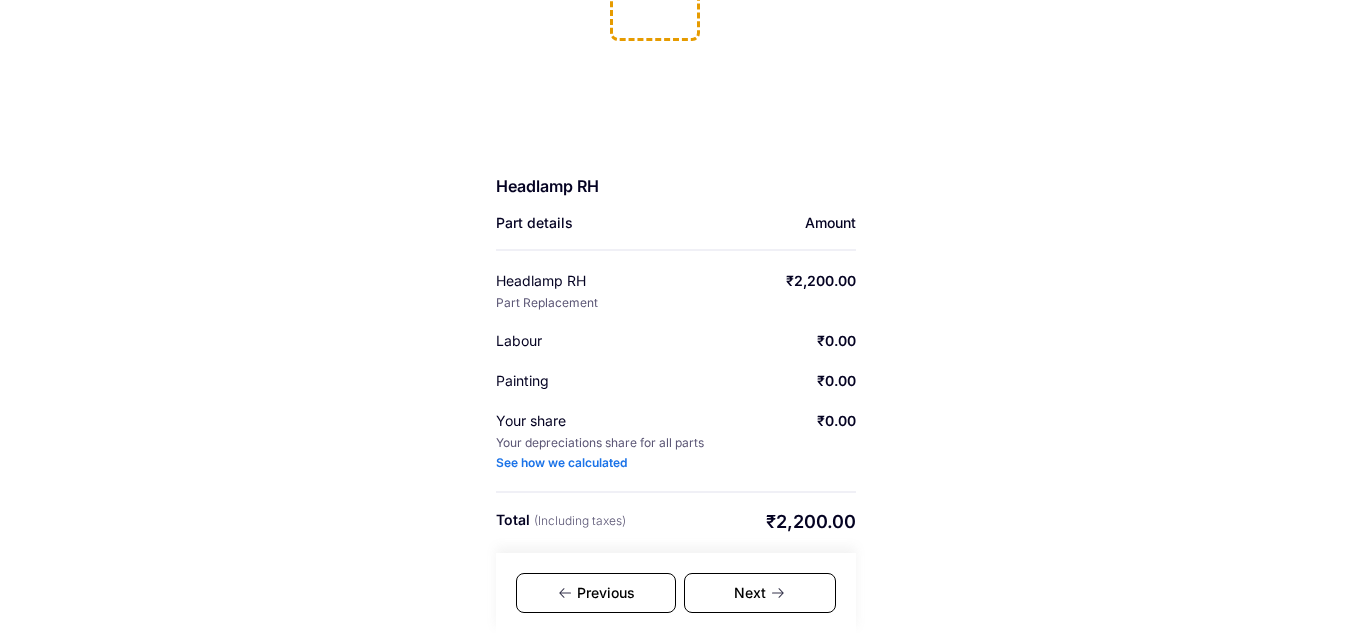 click on "Previous" at bounding box center [596, 593] 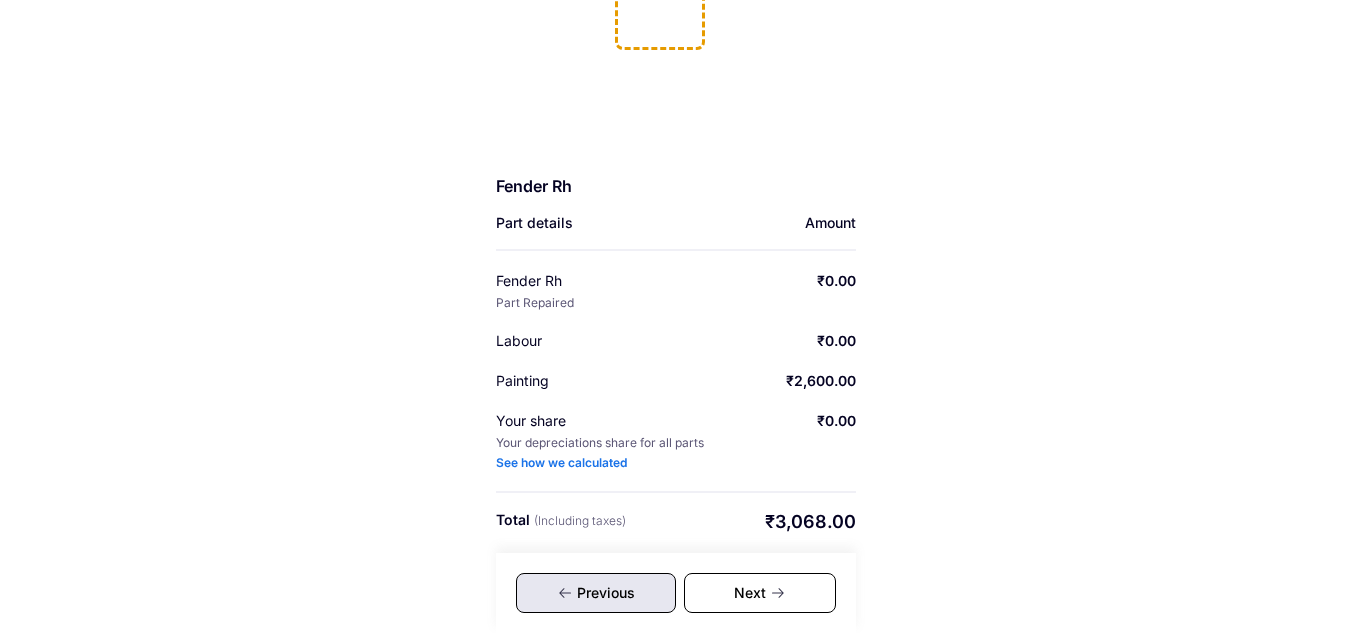 click on "Previous" at bounding box center (596, 593) 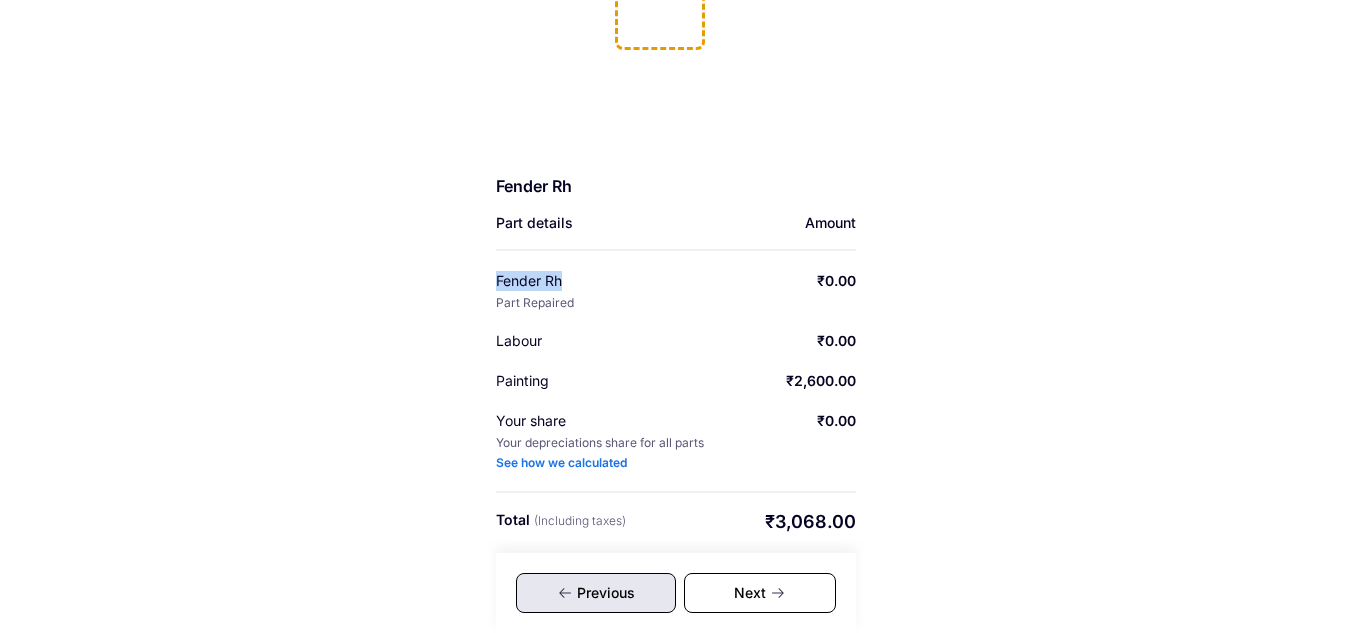 drag, startPoint x: 582, startPoint y: 308, endPoint x: 489, endPoint y: 287, distance: 95.34149 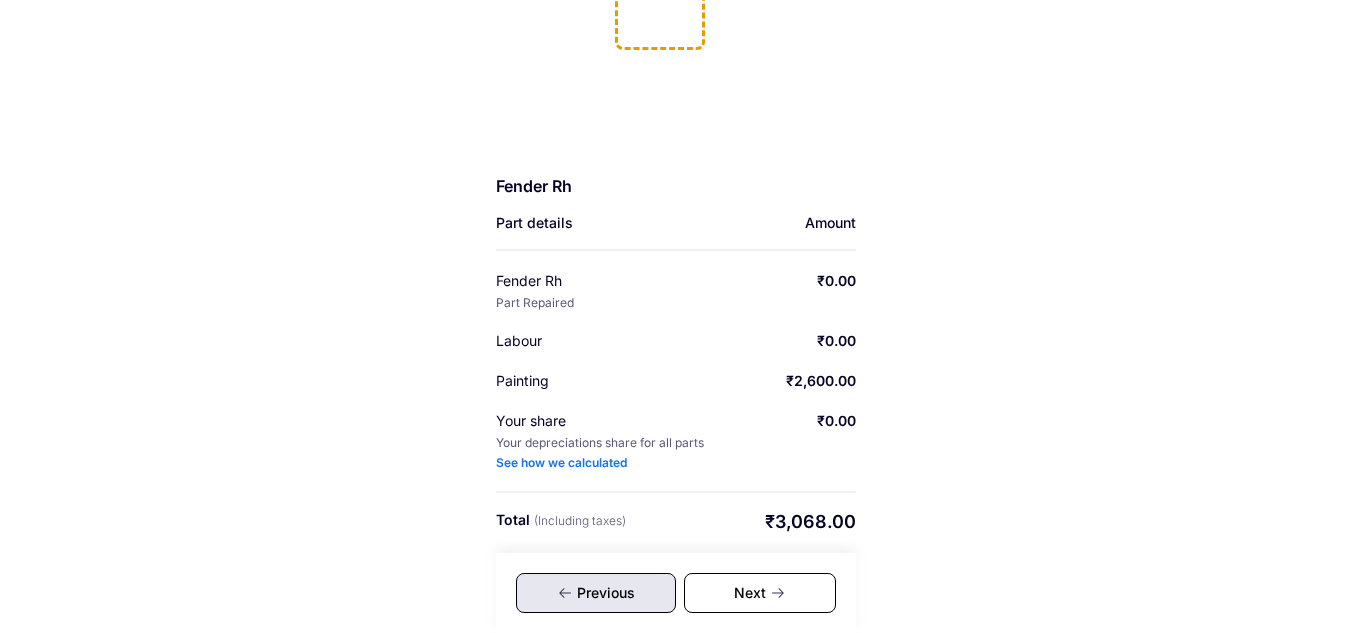 click on "Next" at bounding box center [760, 593] 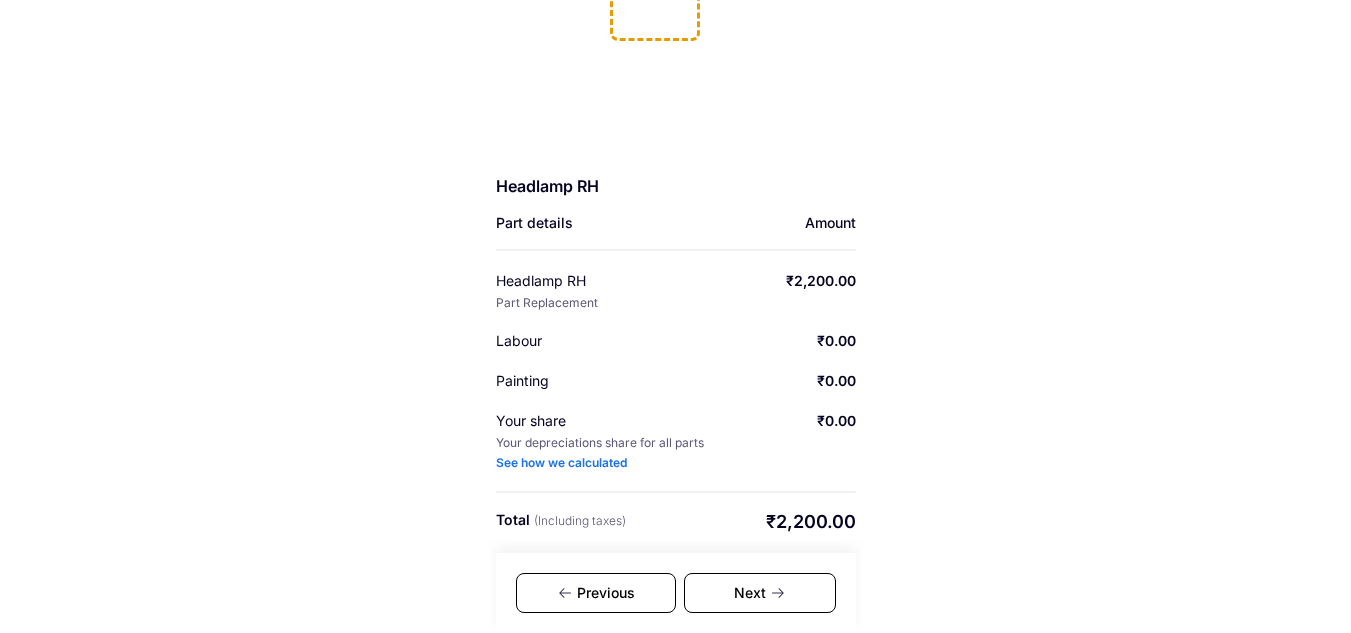 click 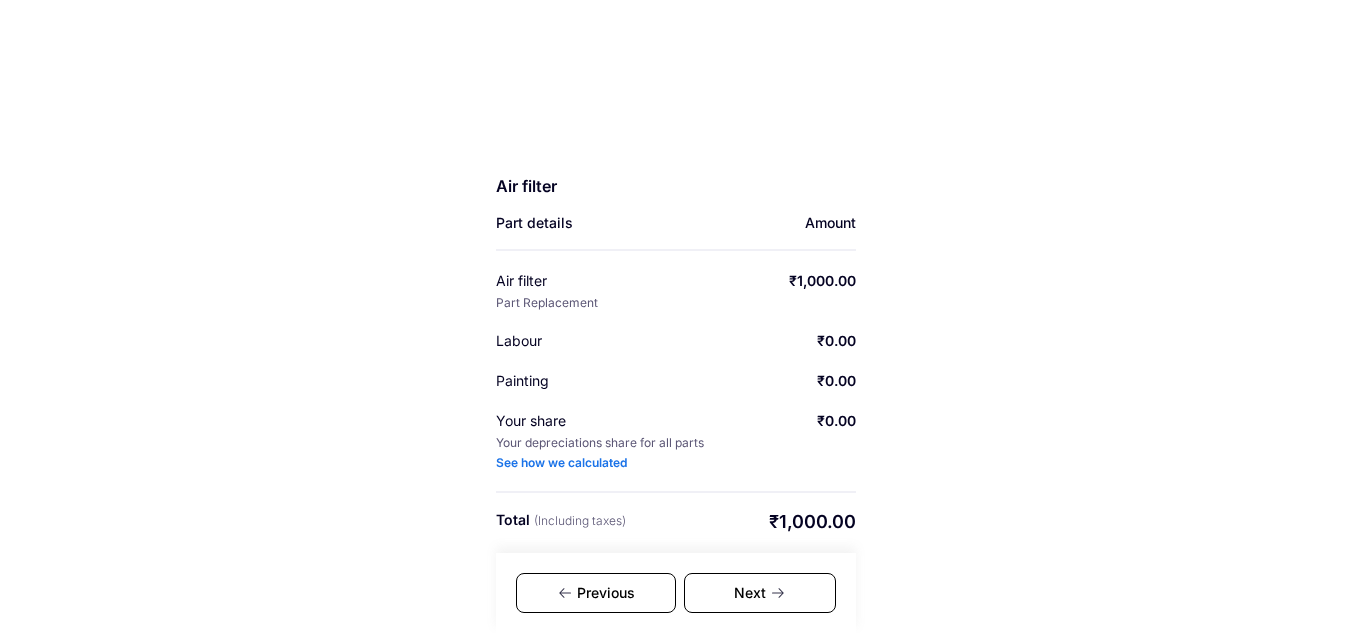 click 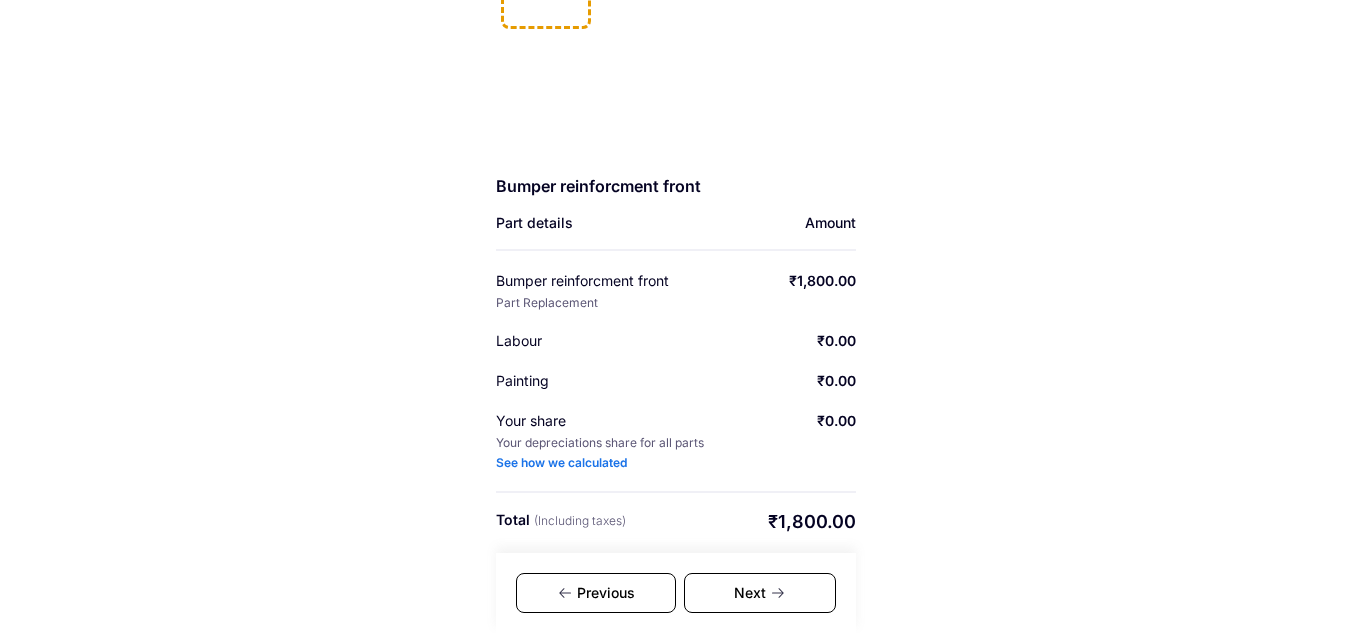 click 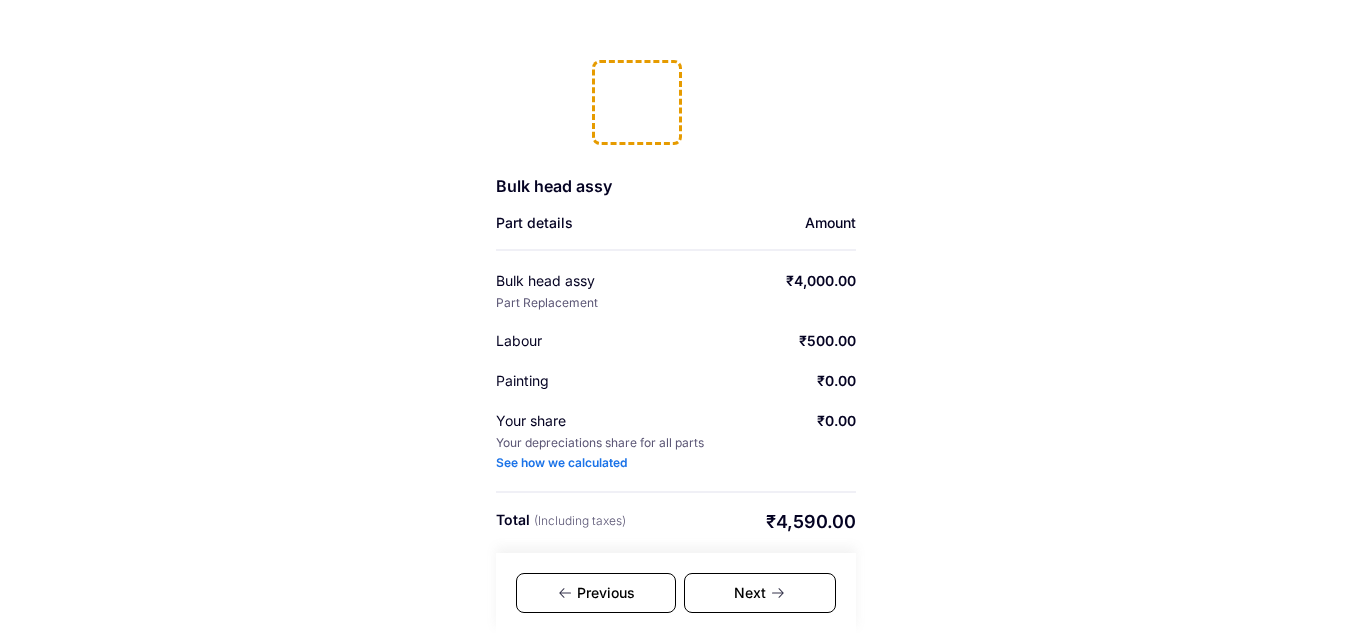 click 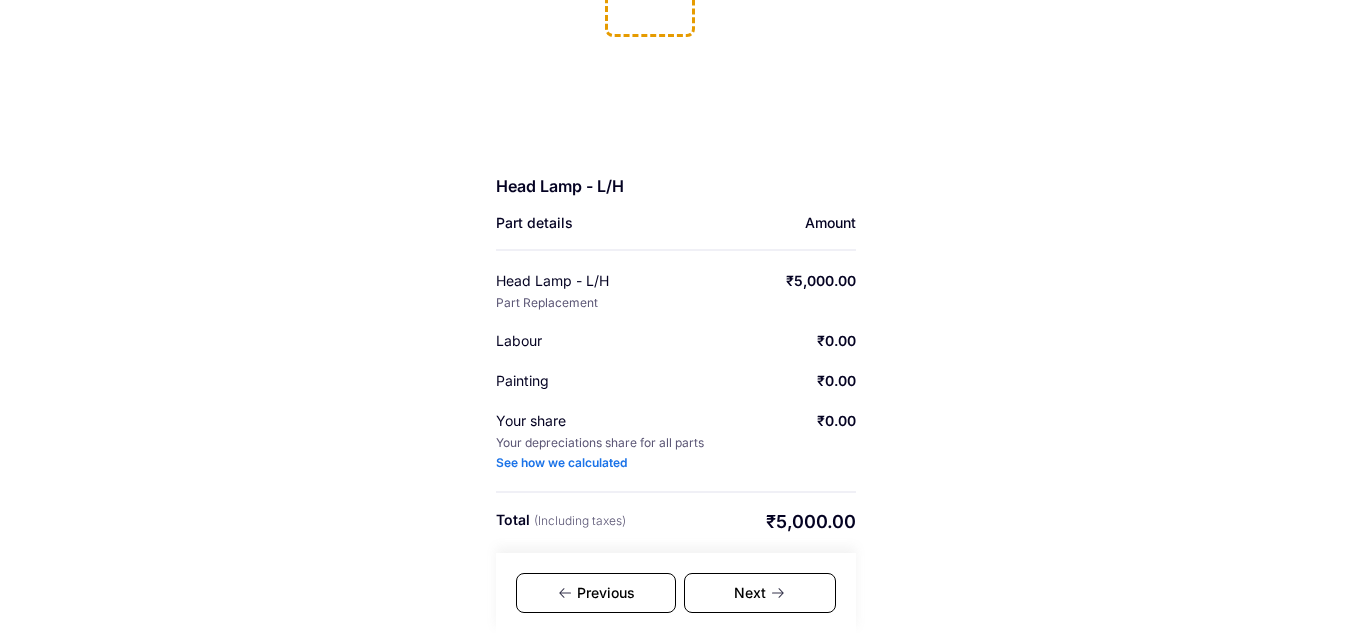 click 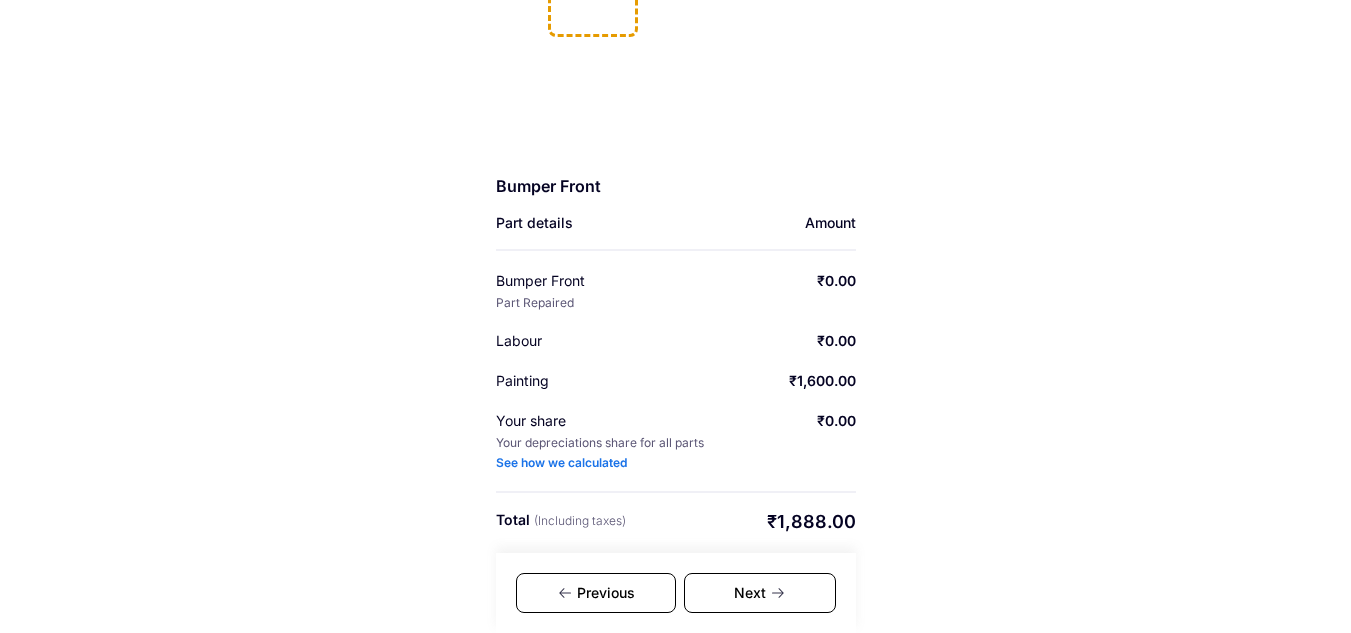 click on "Previous" at bounding box center [596, 593] 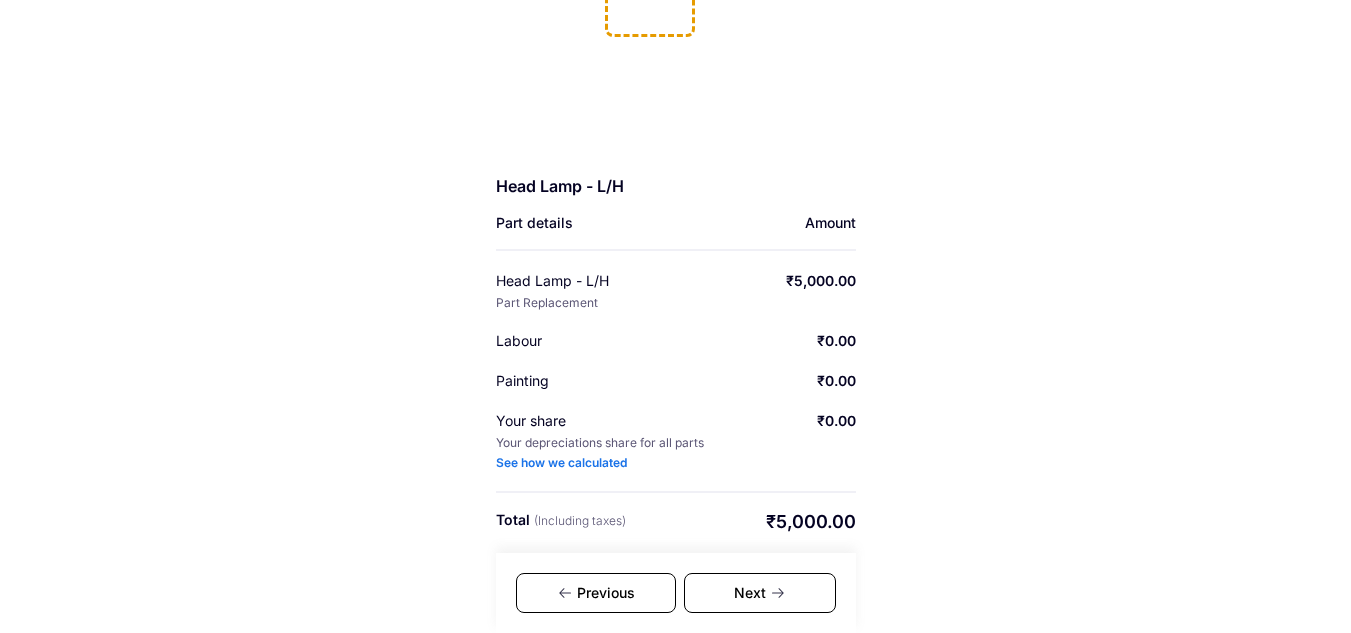 click on "Previous" at bounding box center [596, 593] 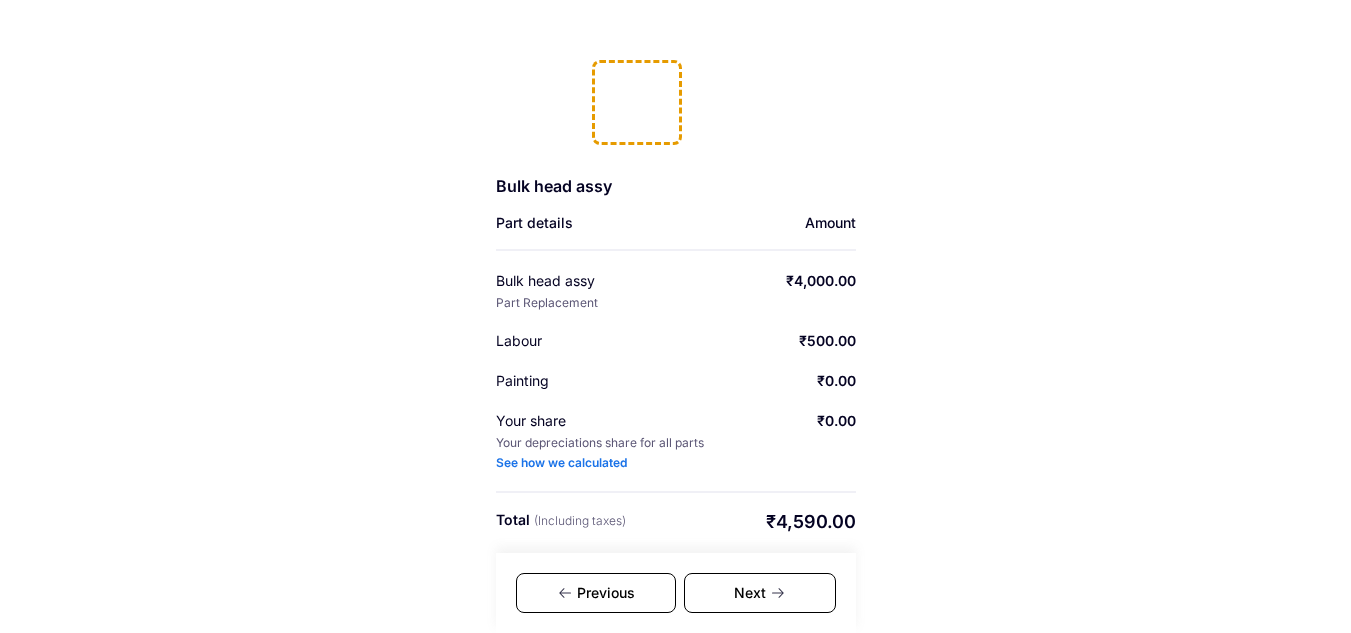 click on "Previous" at bounding box center (596, 593) 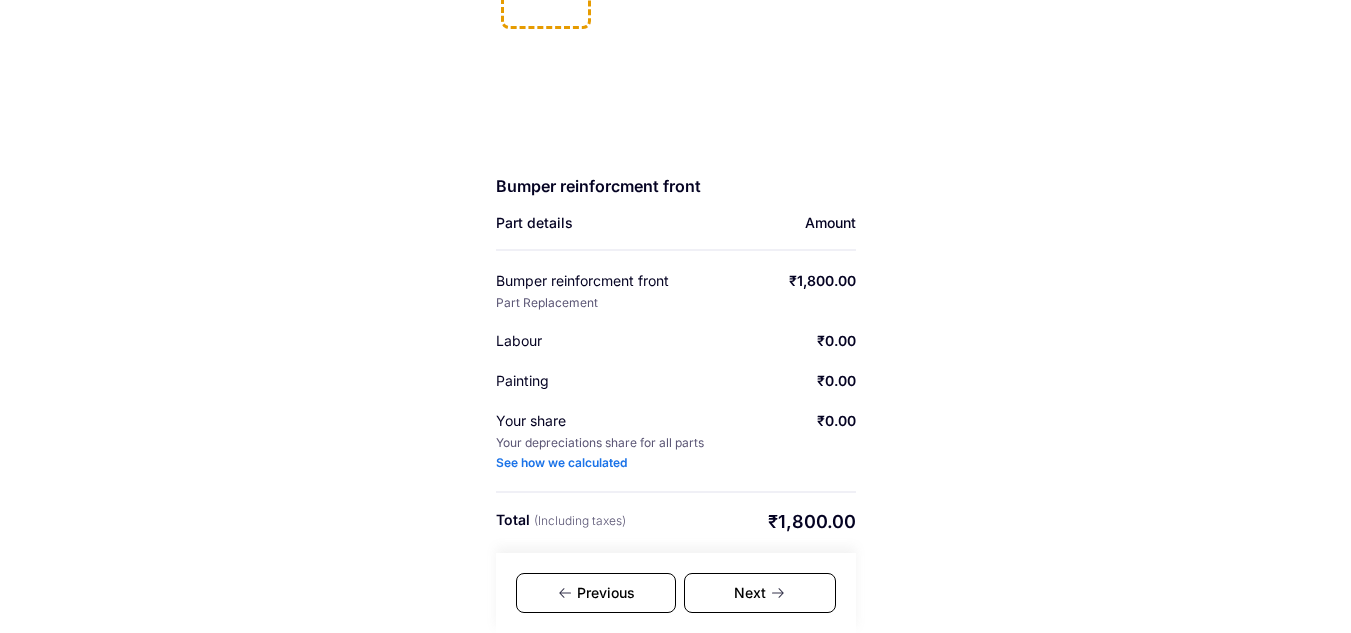 click on "Previous" at bounding box center [596, 593] 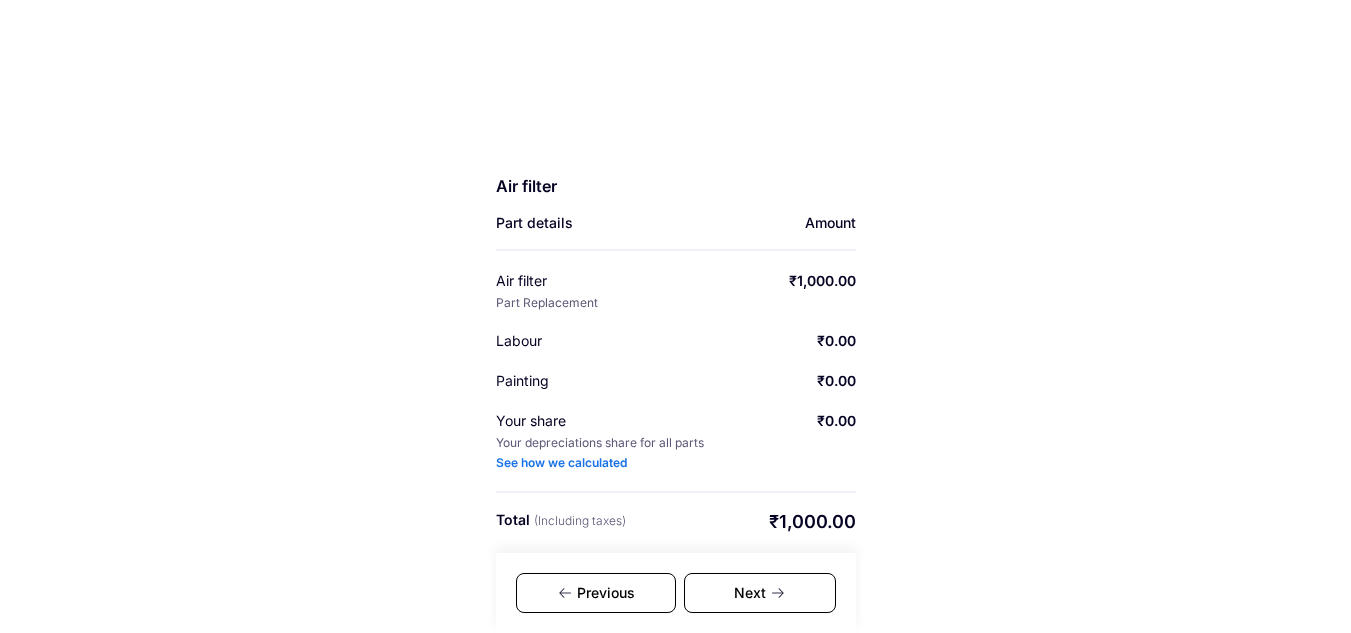 click on "Previous" at bounding box center (596, 593) 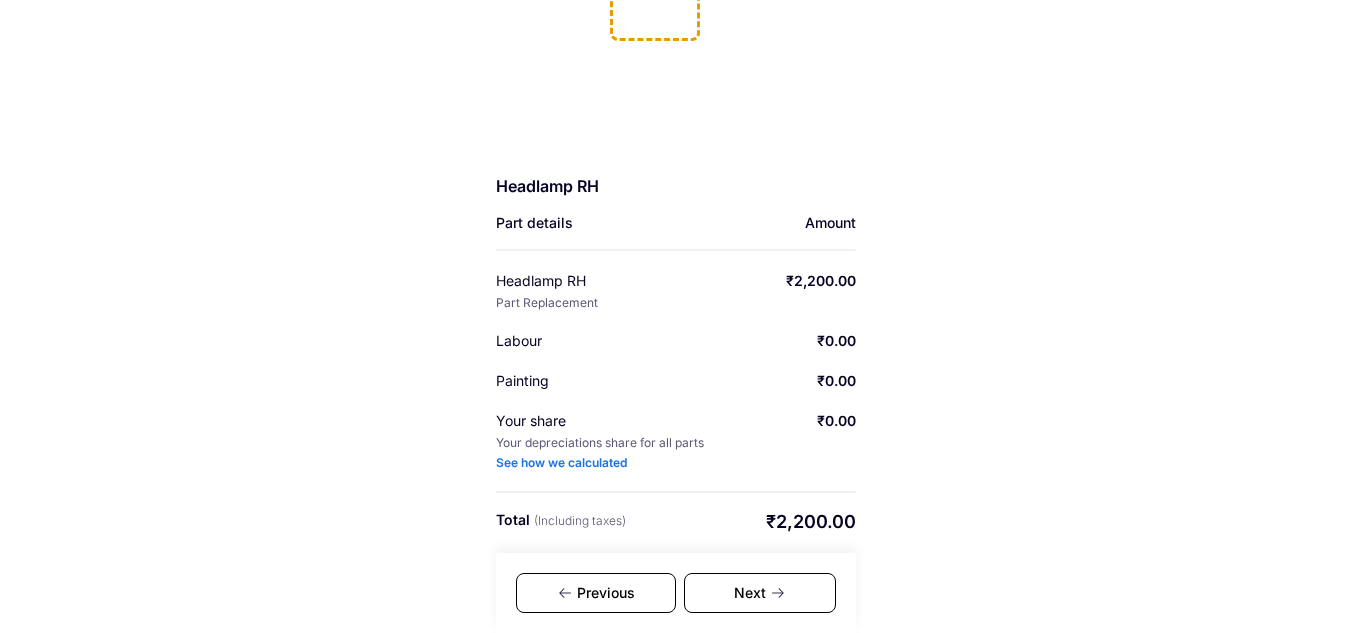 click on "Previous" at bounding box center [596, 593] 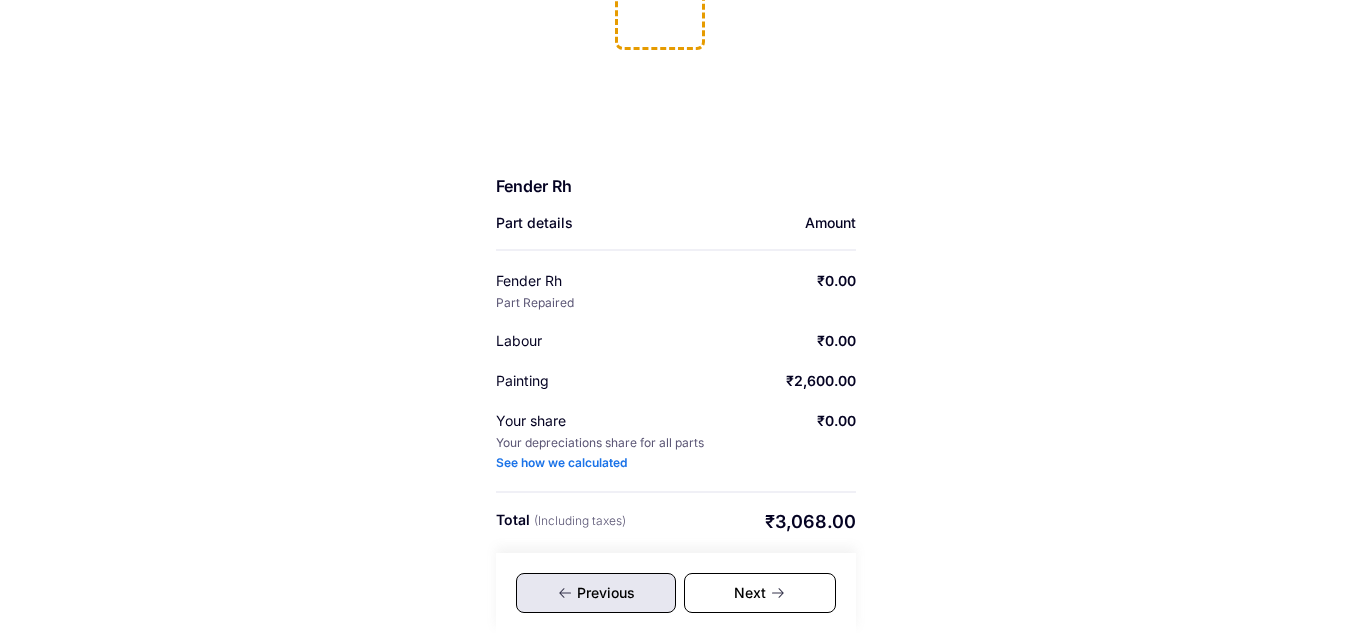click on "Previous" at bounding box center [596, 593] 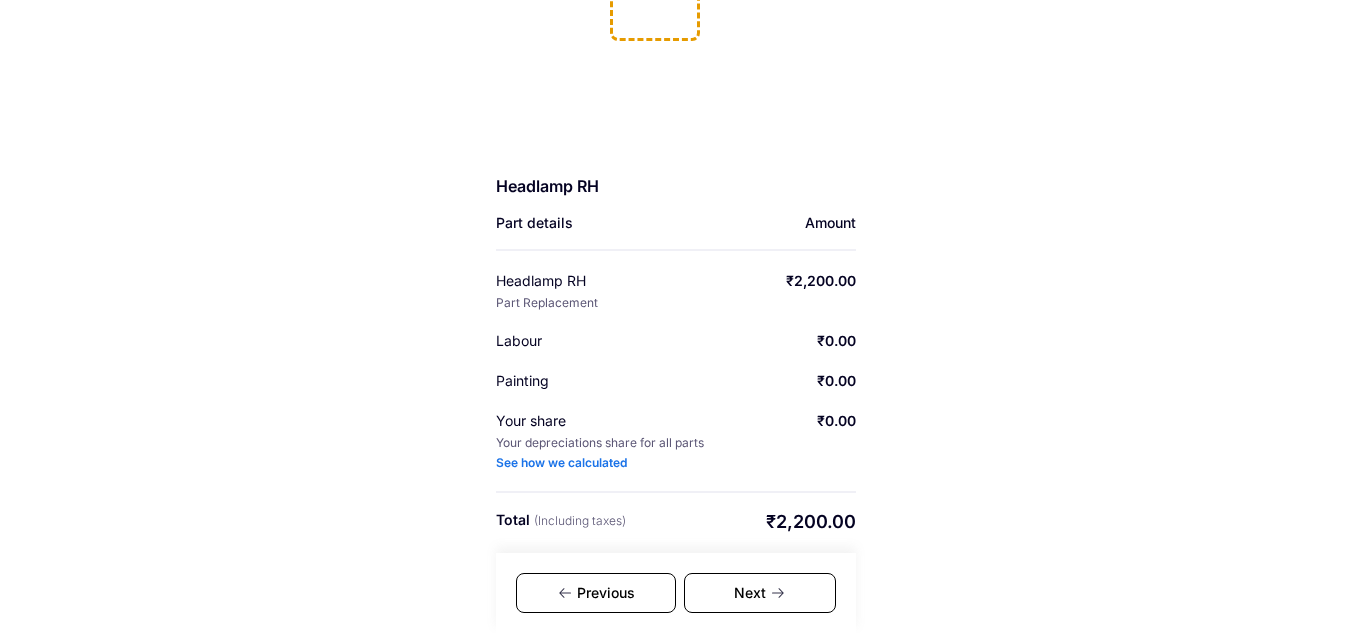 click on "Next" at bounding box center (760, 593) 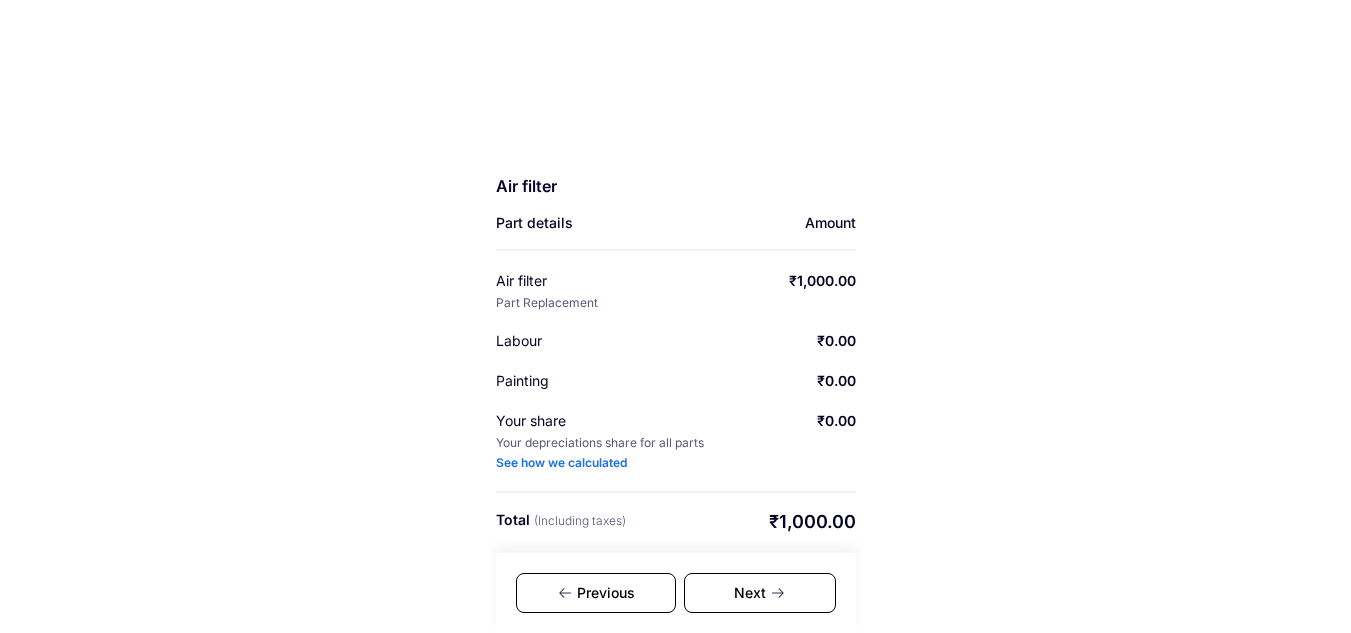 click on "Next" at bounding box center [760, 593] 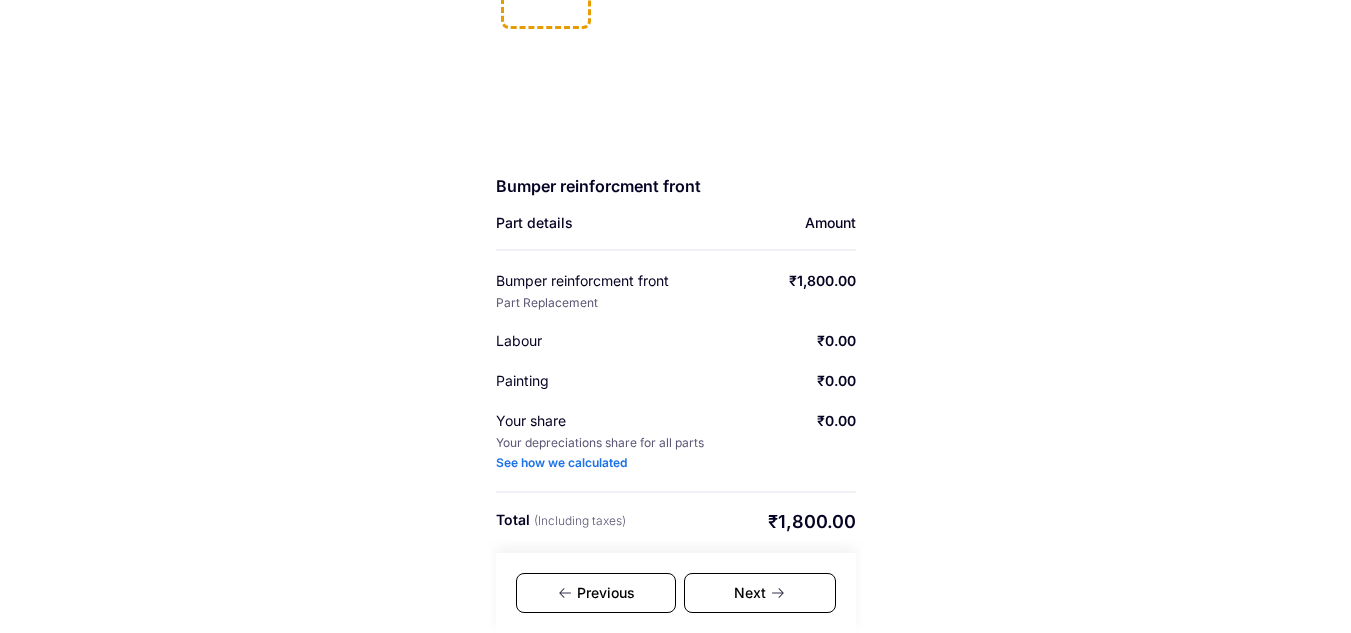 click on "Next" at bounding box center (760, 593) 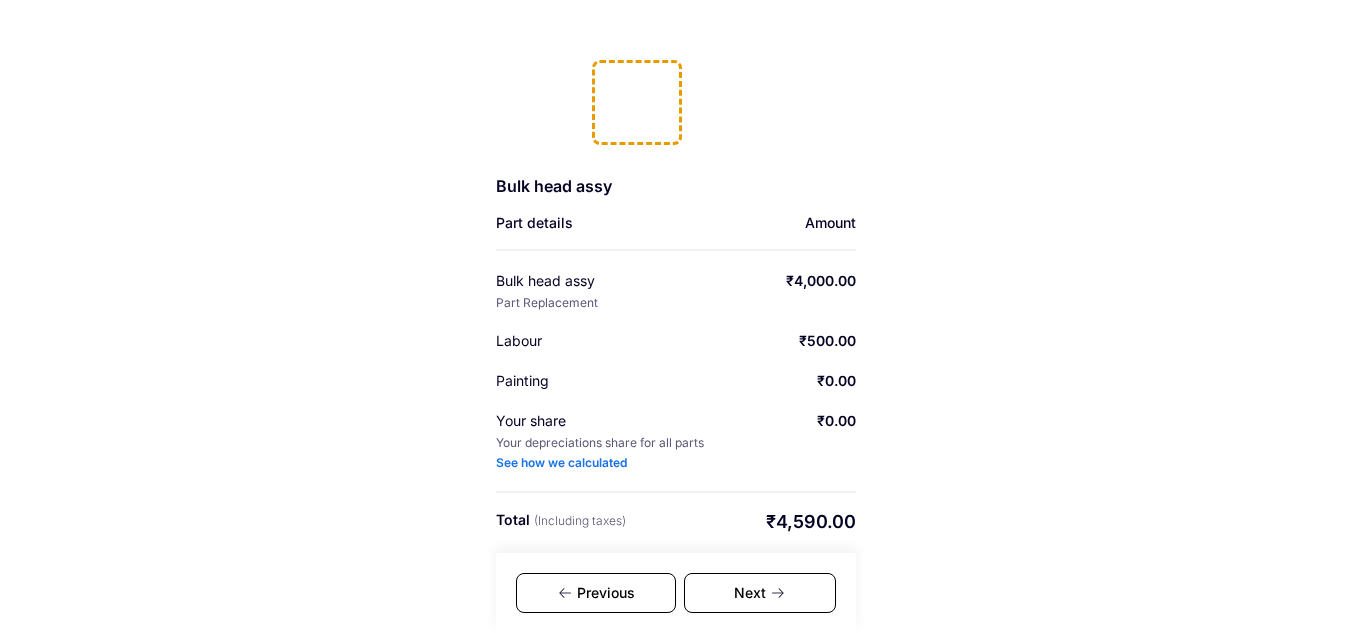 click on "Next" at bounding box center (760, 593) 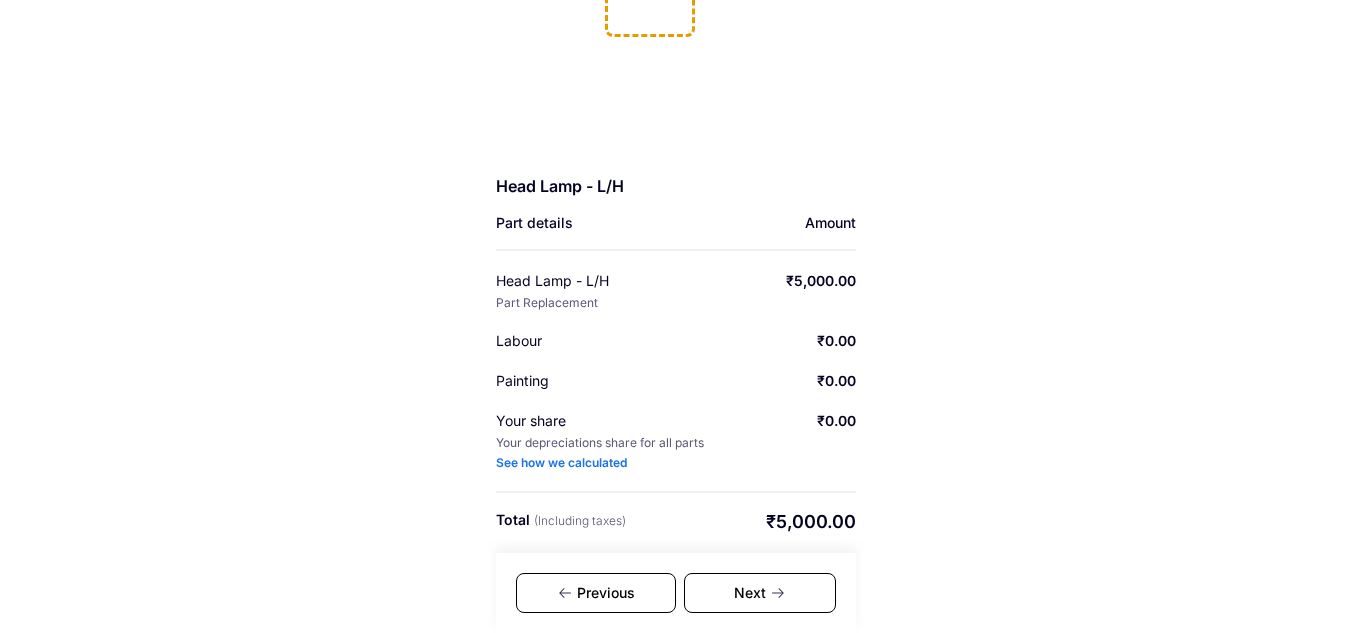 click on "Next" at bounding box center (760, 593) 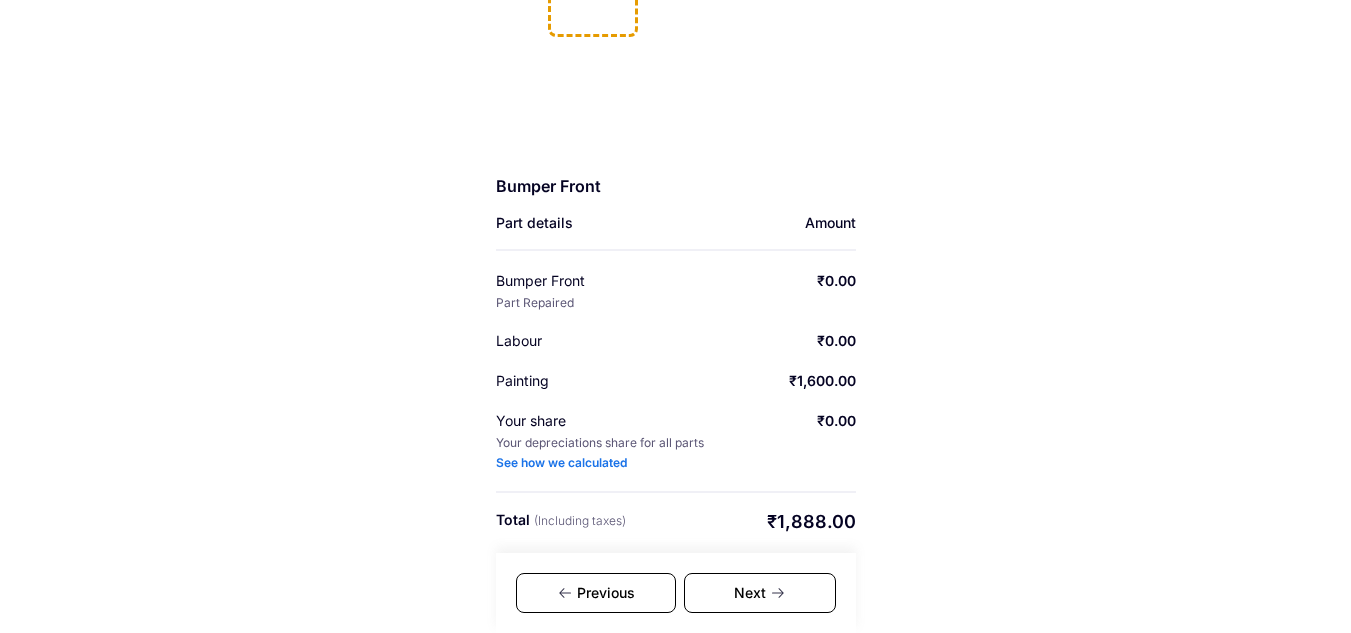 click on "Next" at bounding box center [760, 593] 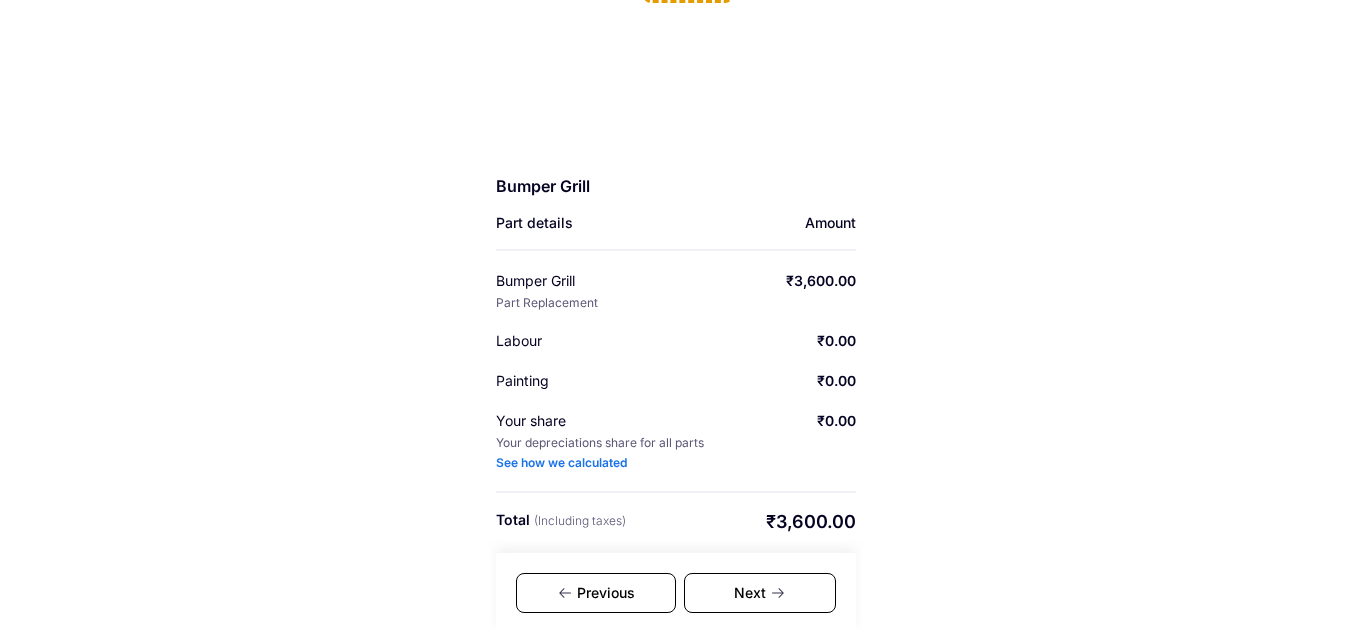 click on "Next" at bounding box center (760, 593) 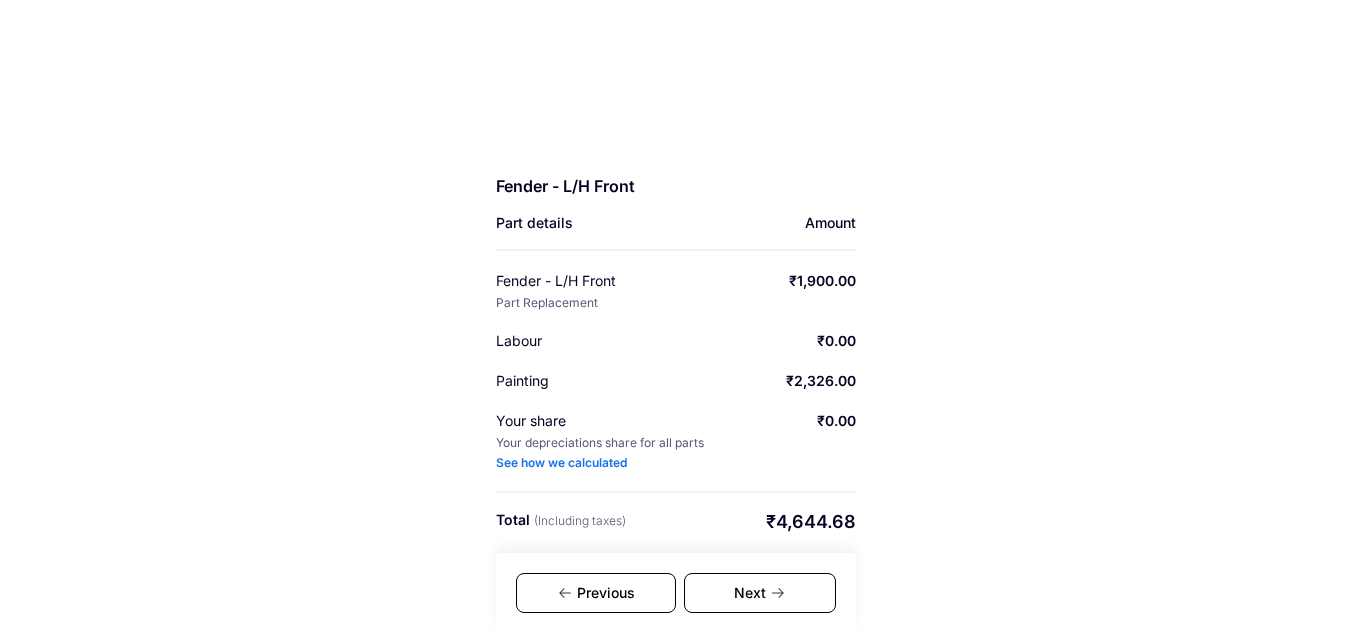 click on "Previous" at bounding box center (596, 593) 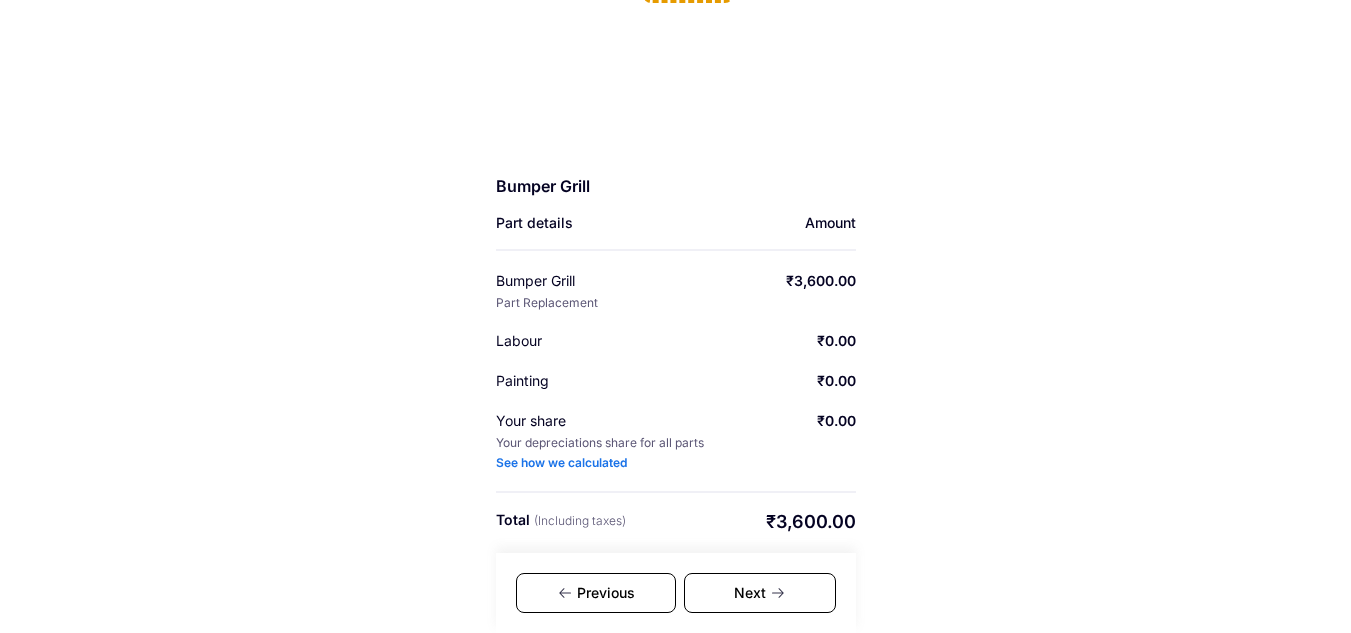 click on "Previous" at bounding box center (596, 593) 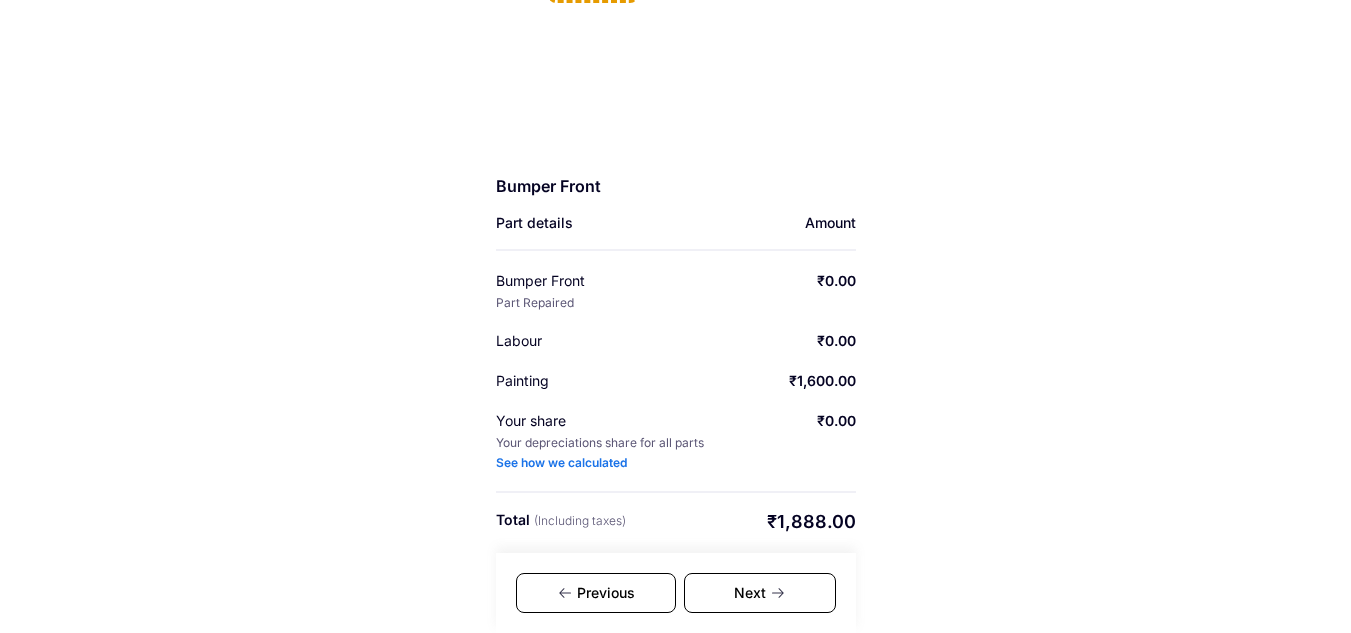 click on "Previous" at bounding box center (596, 593) 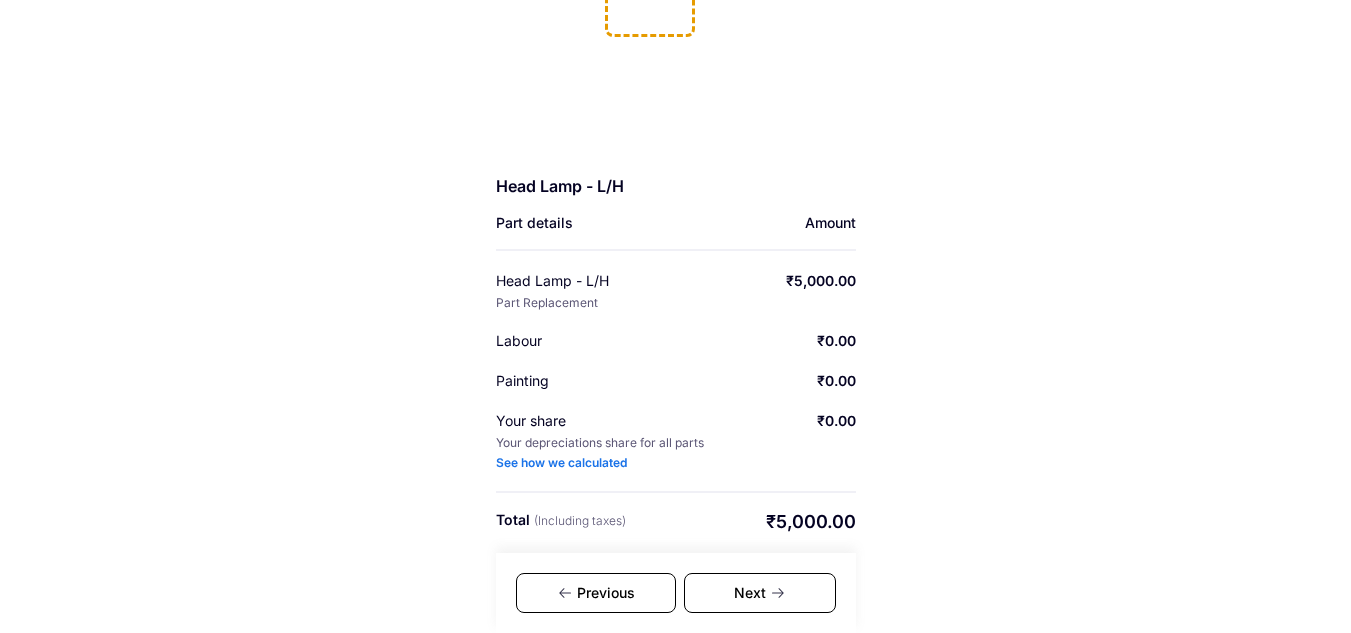 click on "Previous" at bounding box center [596, 593] 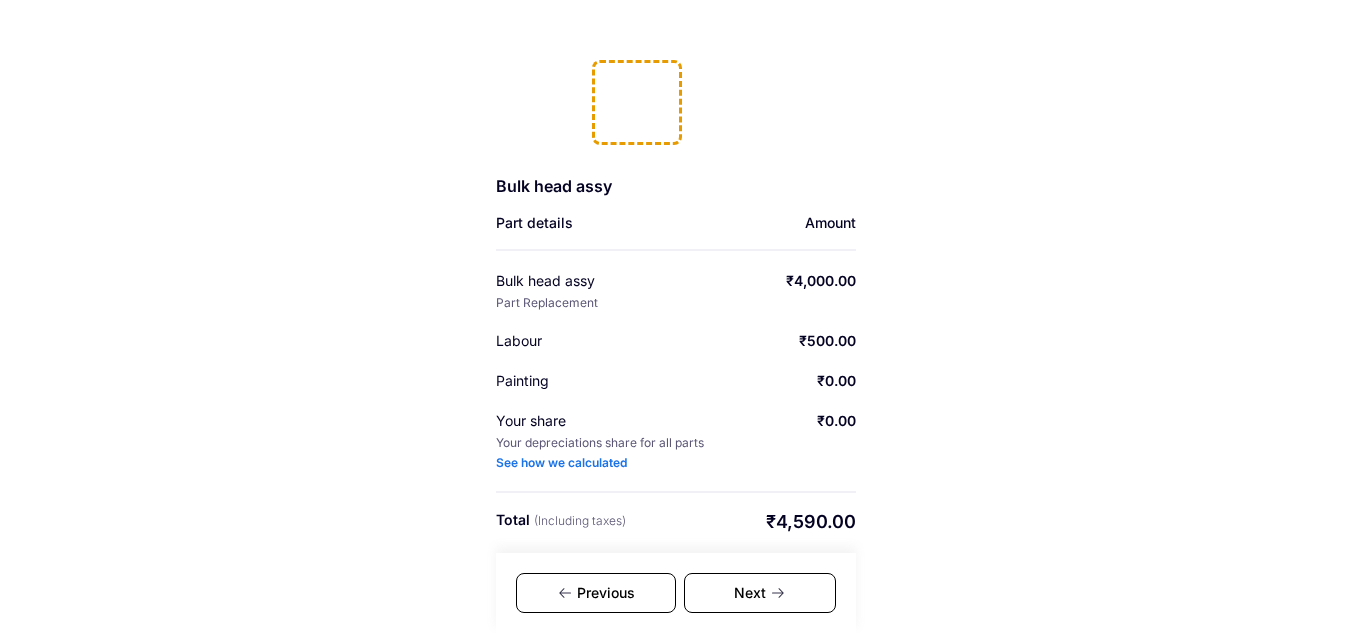 click on "Previous" at bounding box center [596, 593] 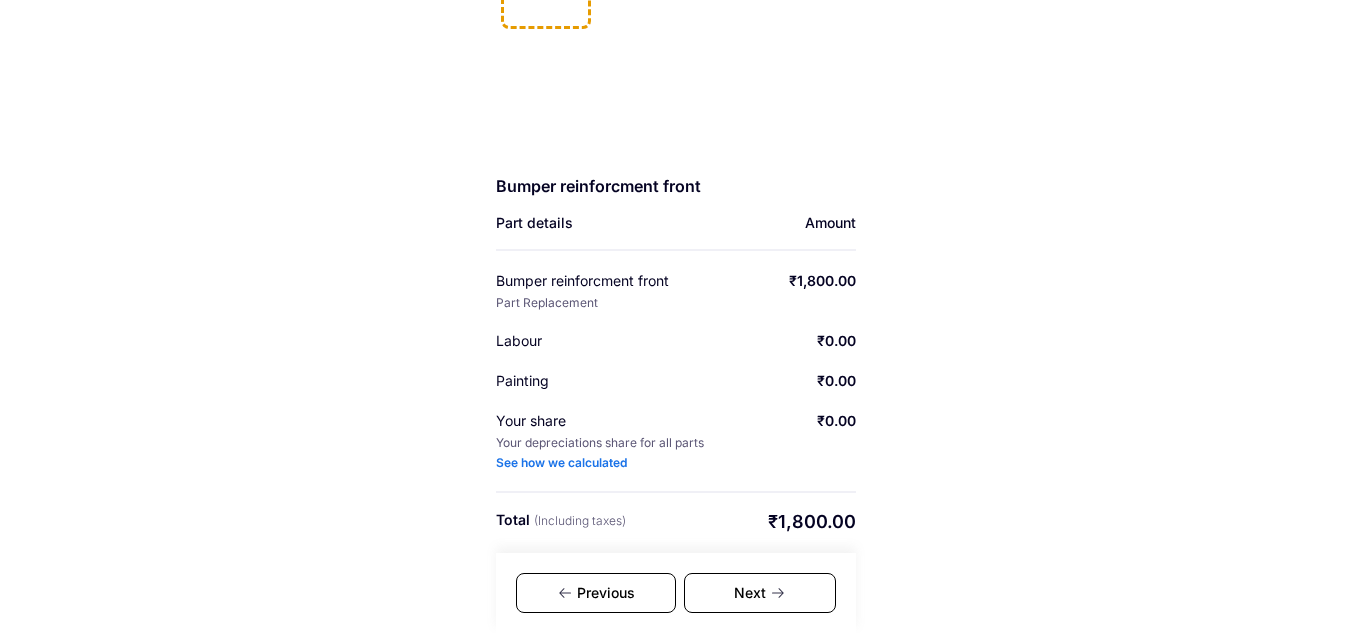 click on "Previous" at bounding box center (596, 593) 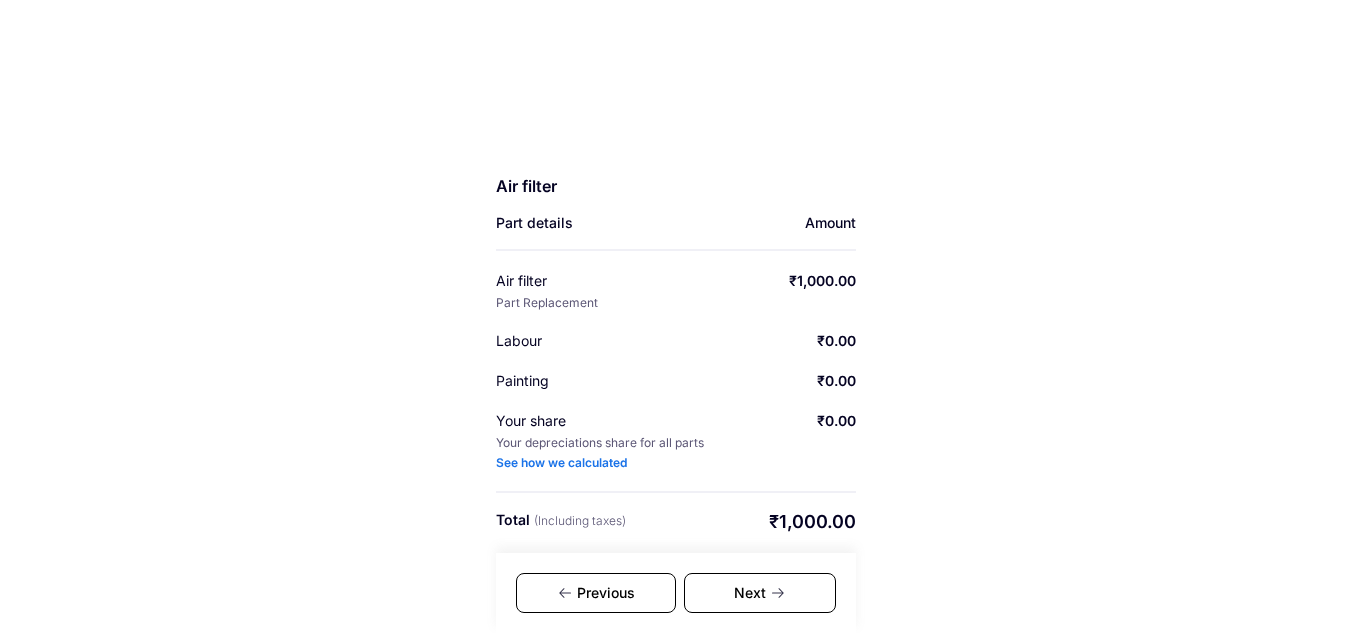 click on "Previous" at bounding box center [596, 593] 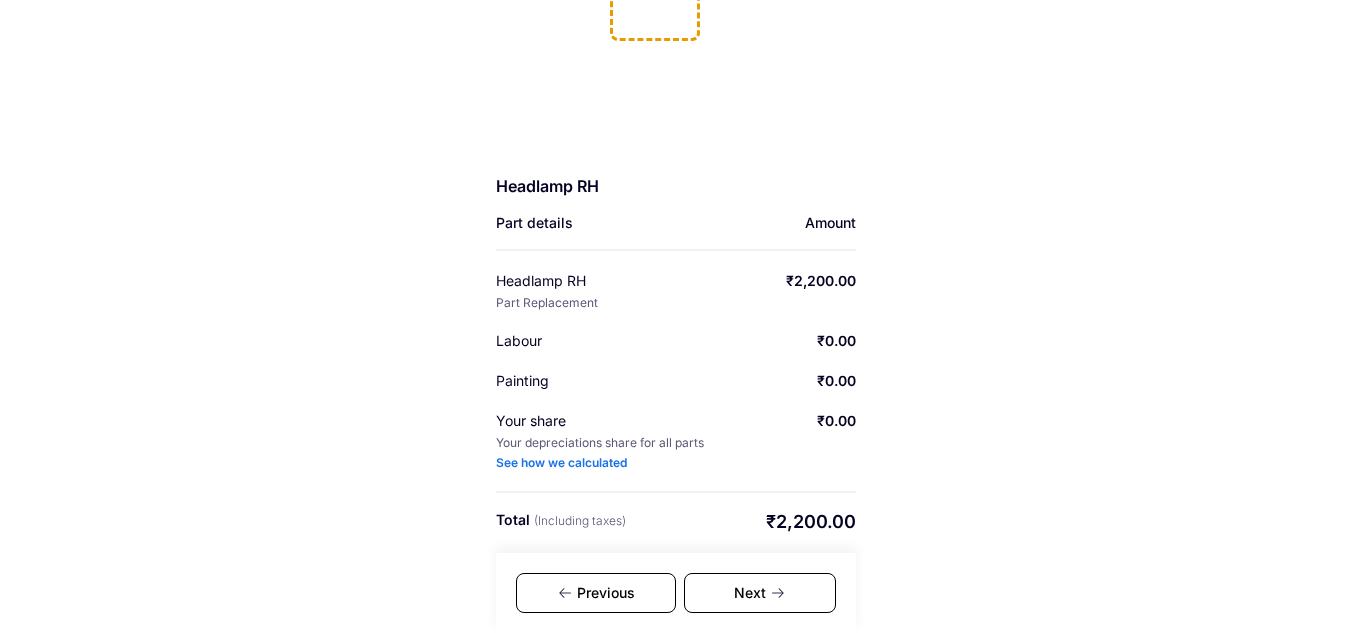 click on "Previous" at bounding box center [596, 593] 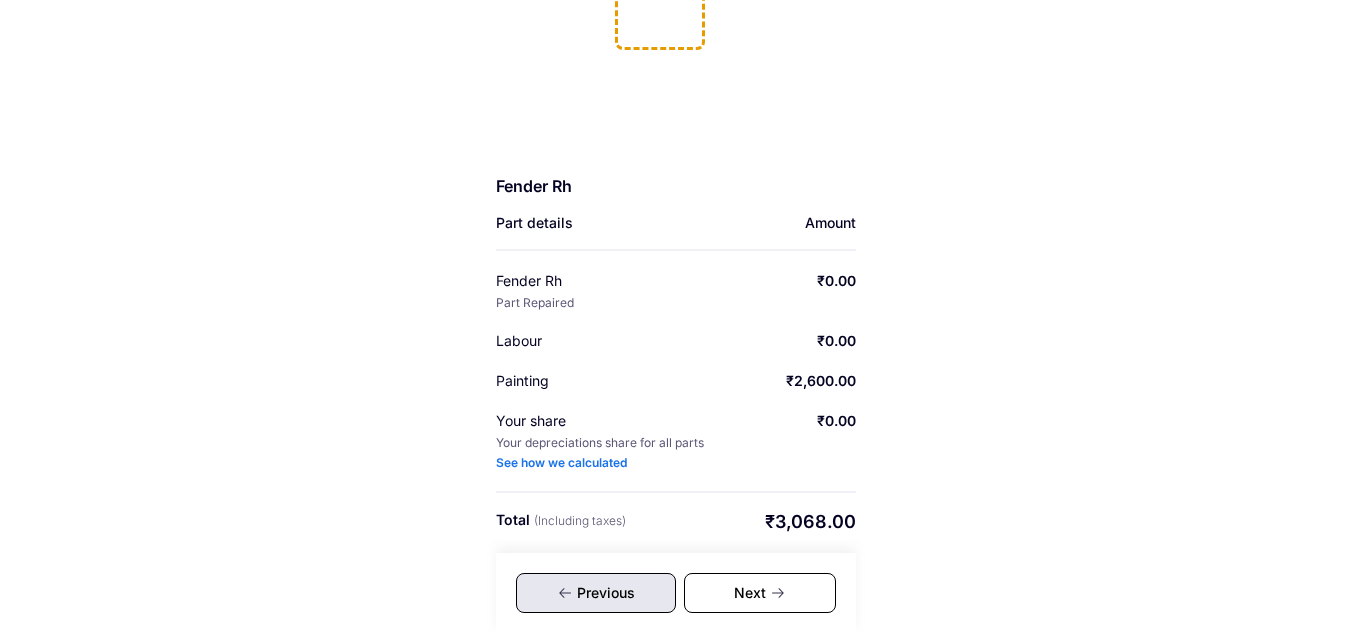 click on "Previous" at bounding box center (596, 593) 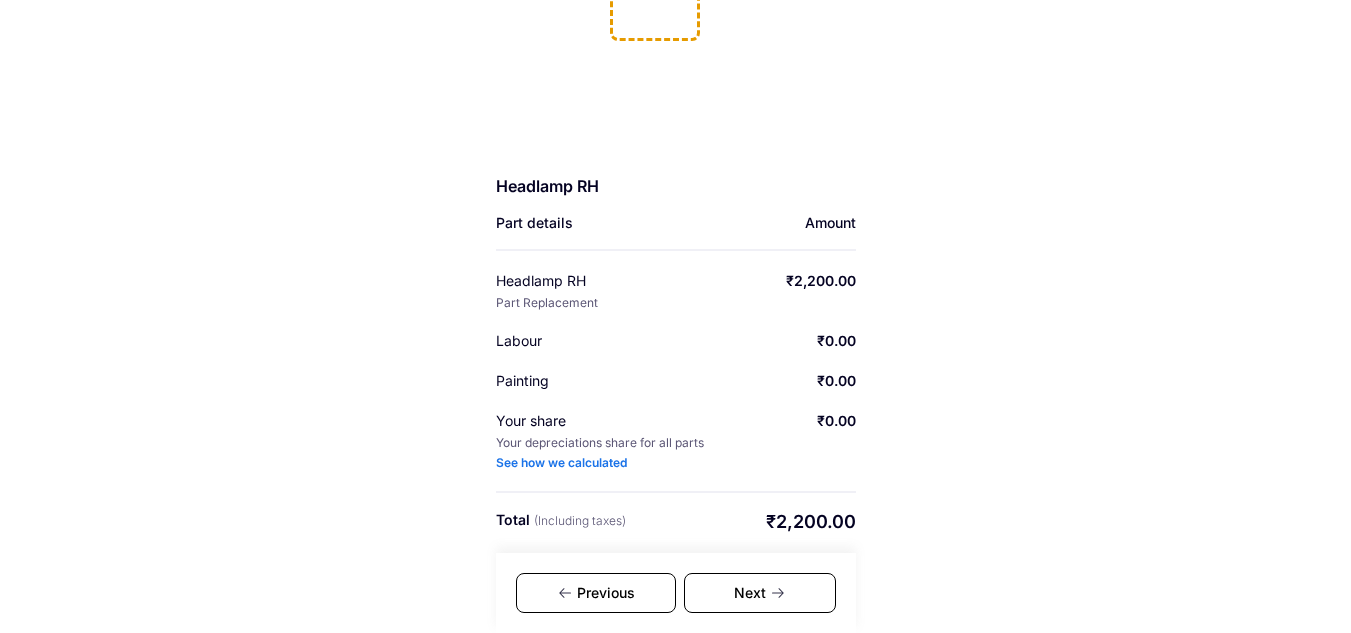 click on "Previous" at bounding box center [596, 593] 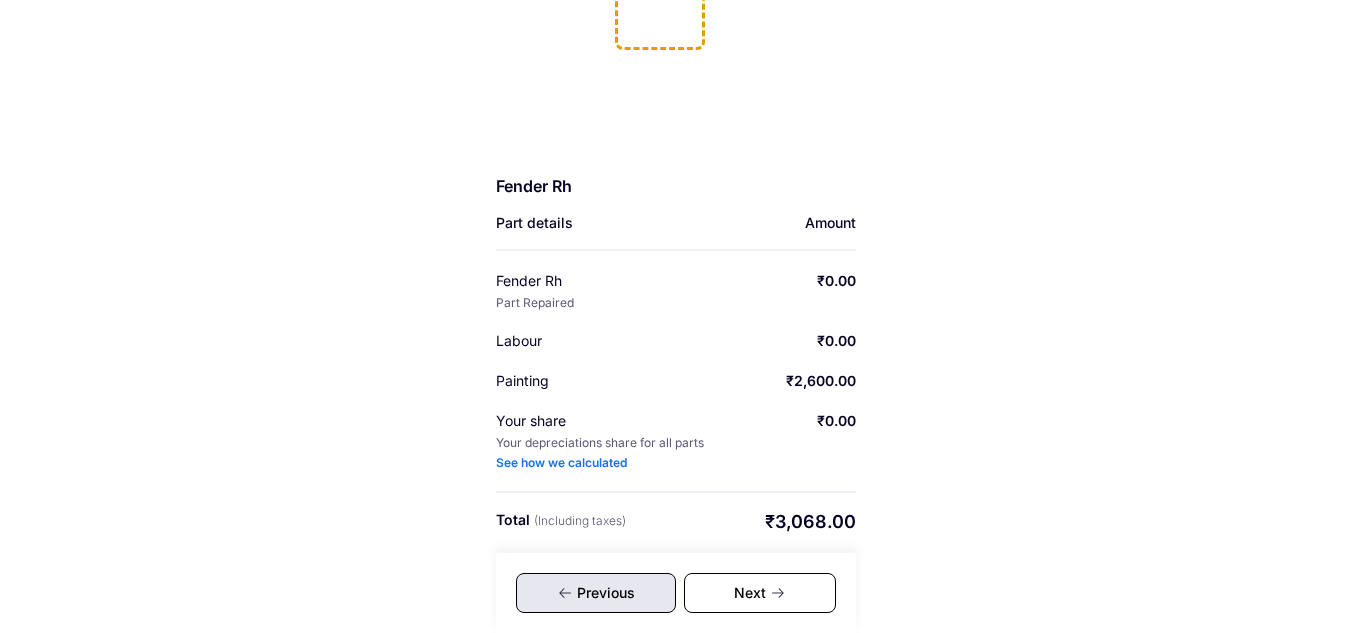 click at bounding box center (676, -15) 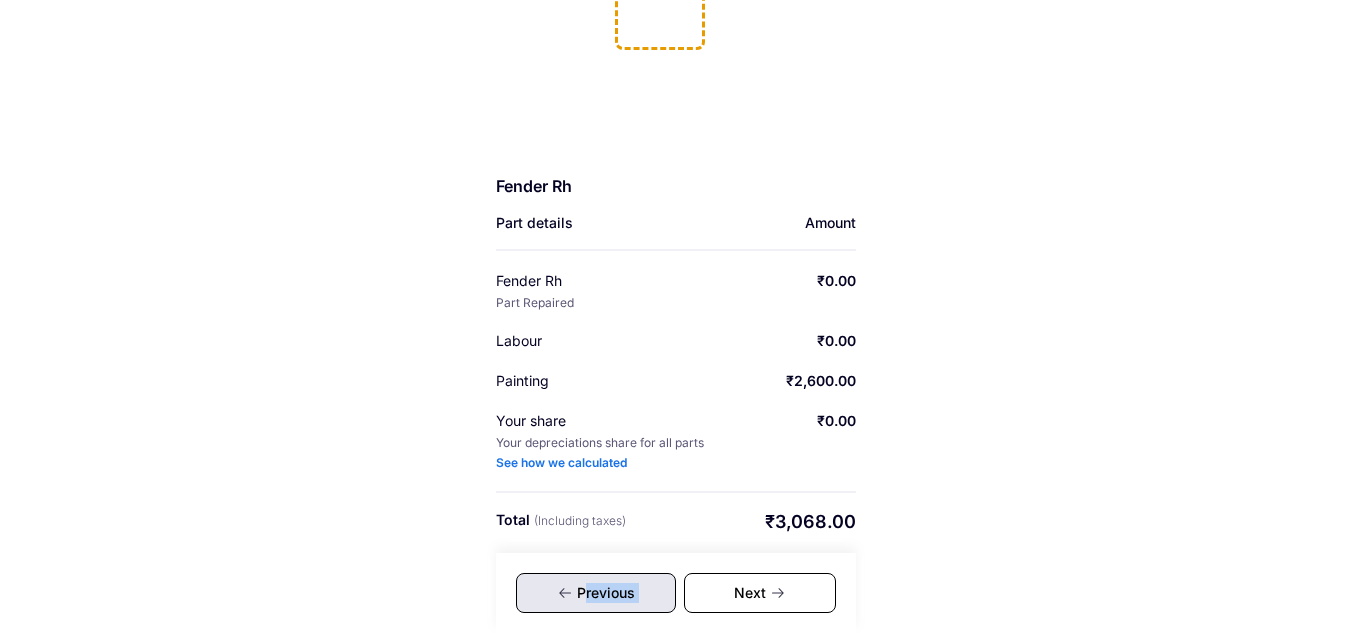 click on "Previous" at bounding box center [596, 593] 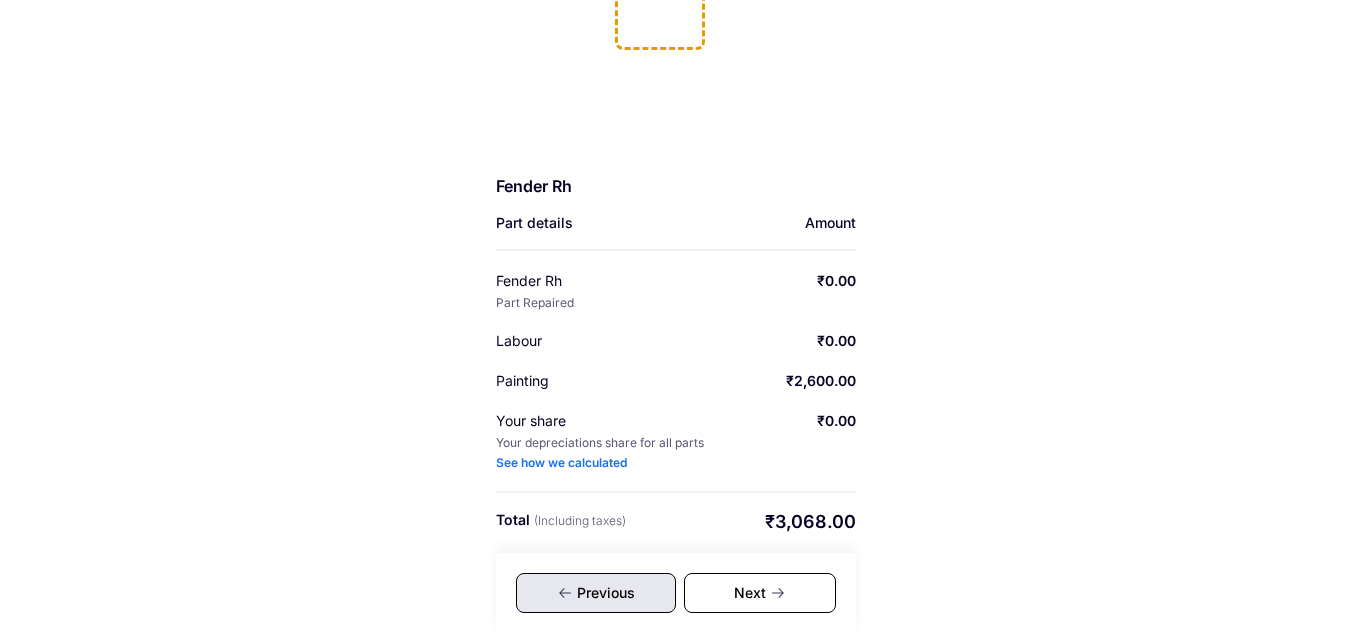 click on "Help Damage details [NUMBER]/[NUMBER] Fender Rh Part details Amount Fender Rh Part Repaired [CURRENCY][NUMBER] Labour [CURRENCY][NUMBER] Painting [CURRENCY][NUMBER] Your share Your depreciations share for all parts See how we calculated [CURRENCY][NUMBER] Total   (Including taxes) [CURRENCY][NUMBER]  Previous Next" at bounding box center (675, 155) 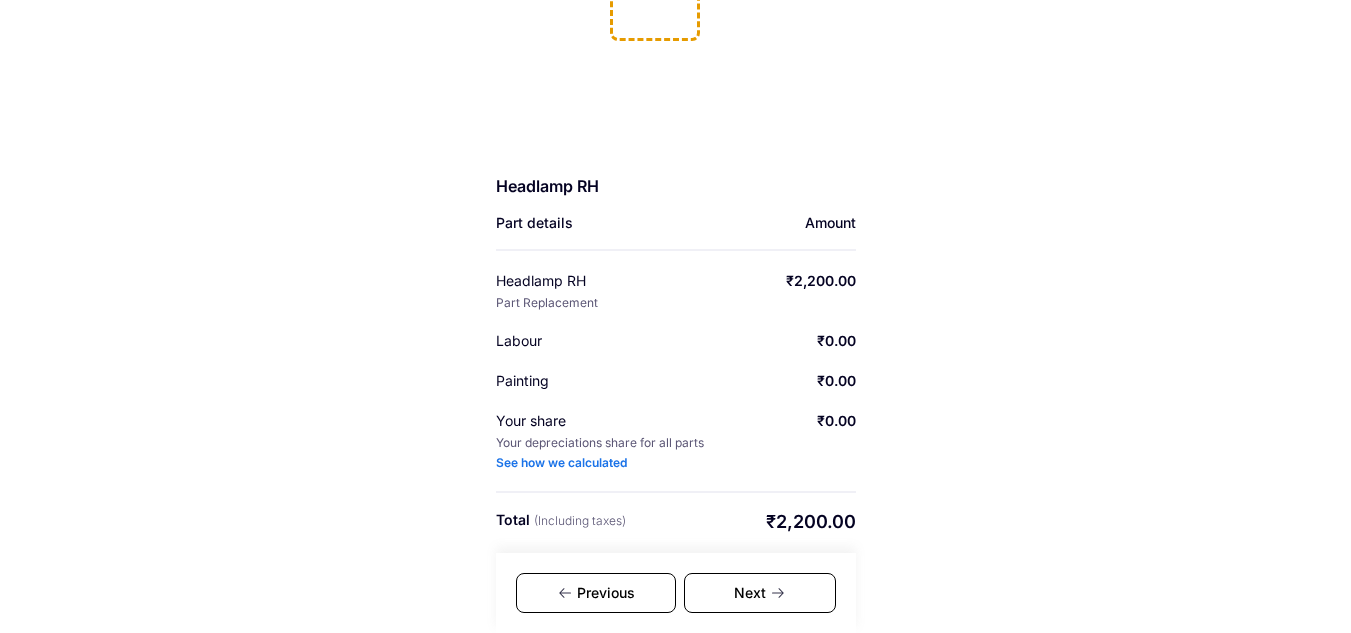 click on "Previous" at bounding box center [596, 593] 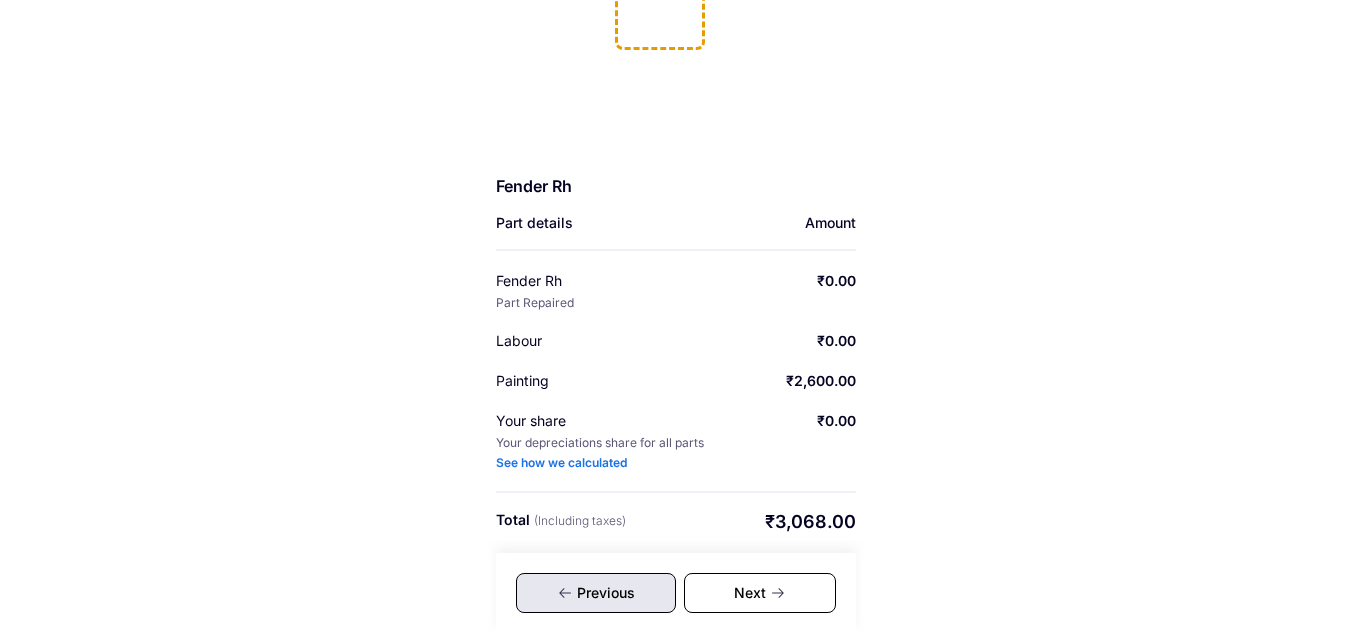 click 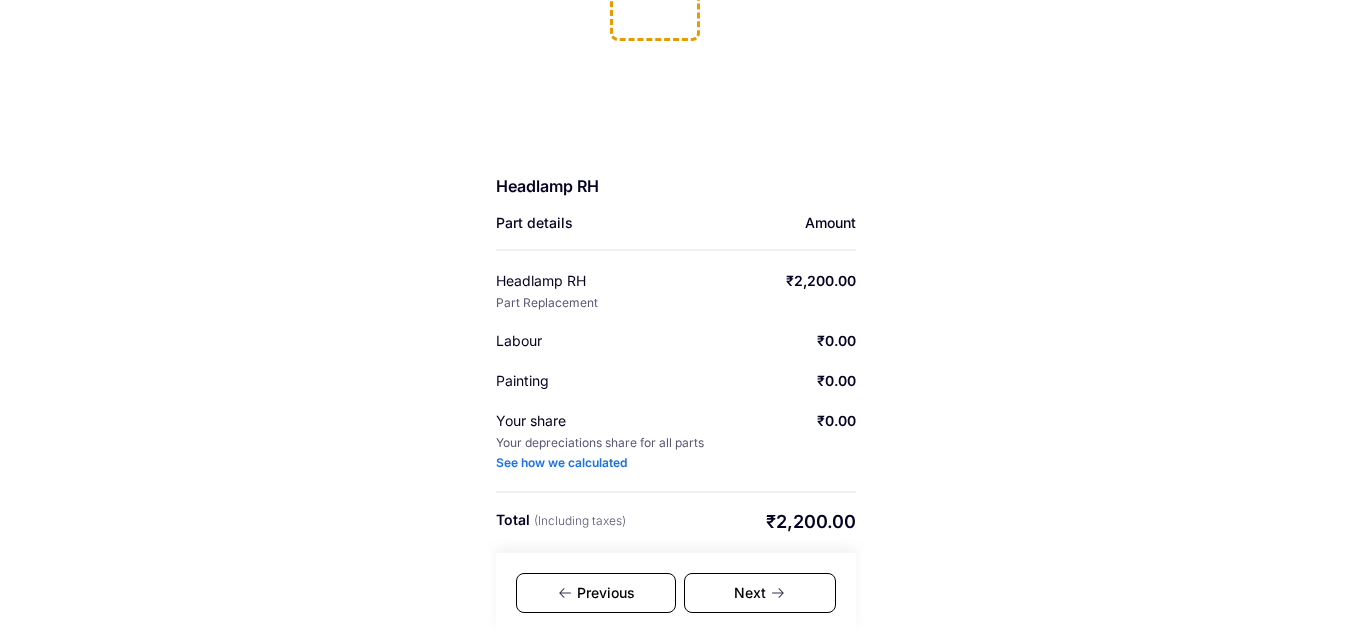 click 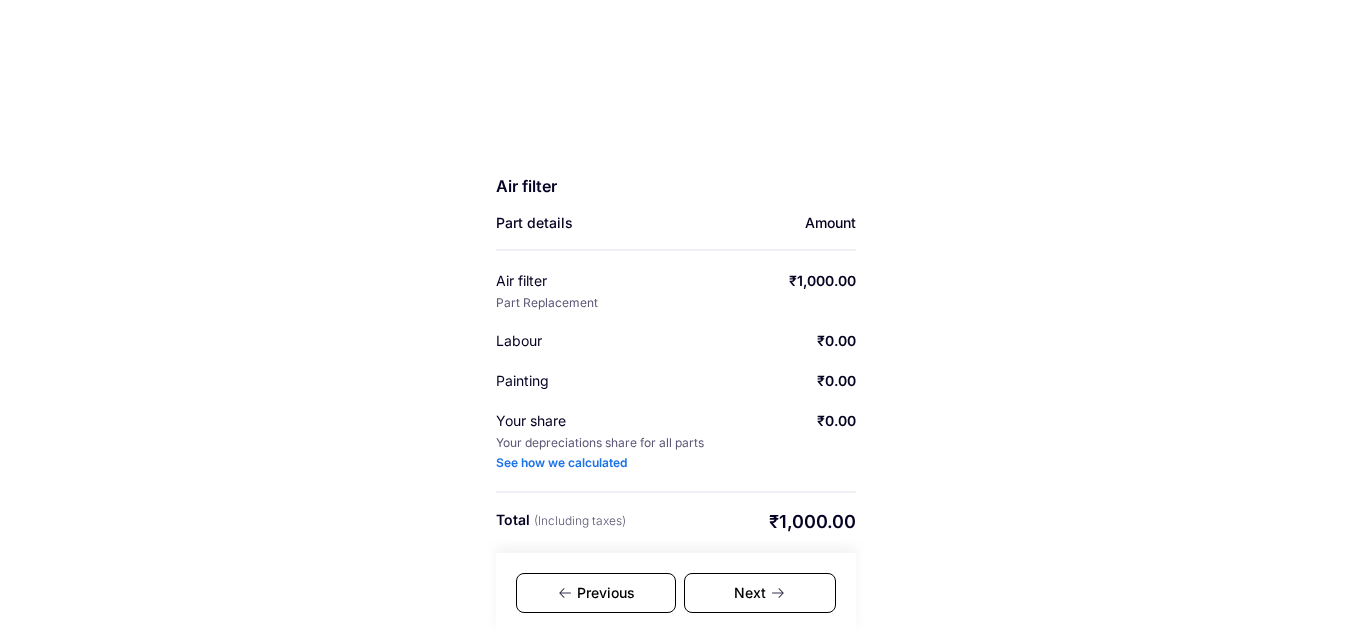 click on "Previous" at bounding box center (596, 593) 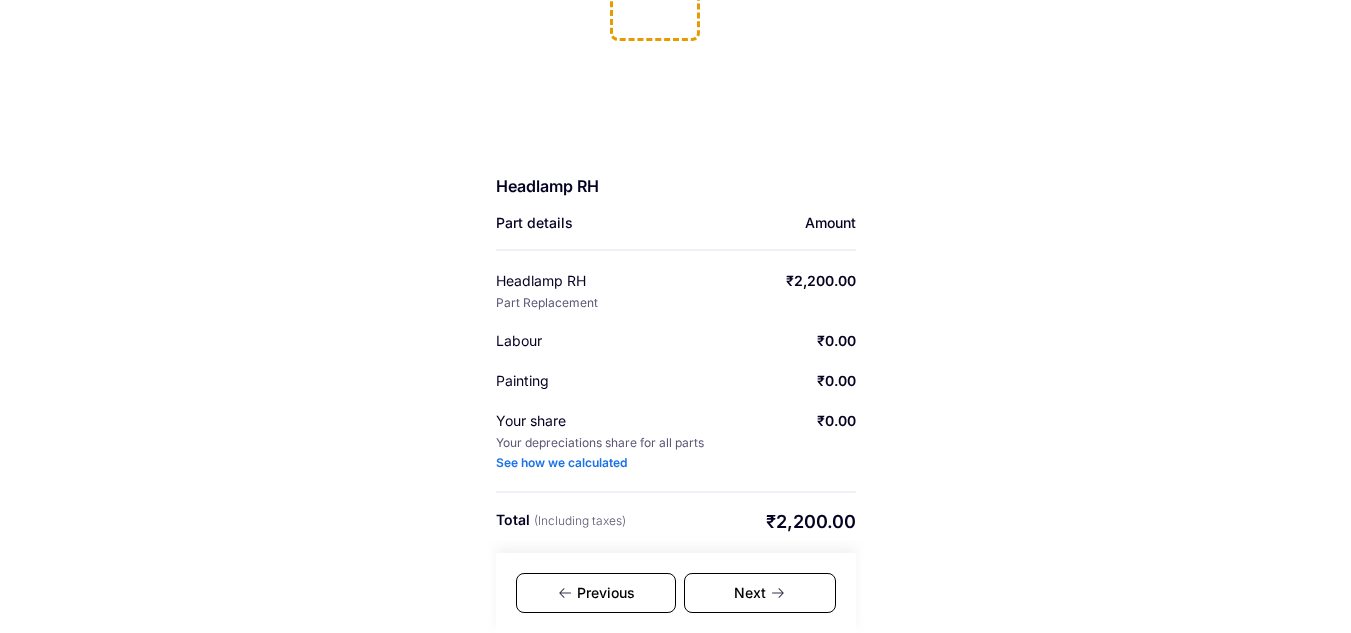 click on "Next" at bounding box center (760, 593) 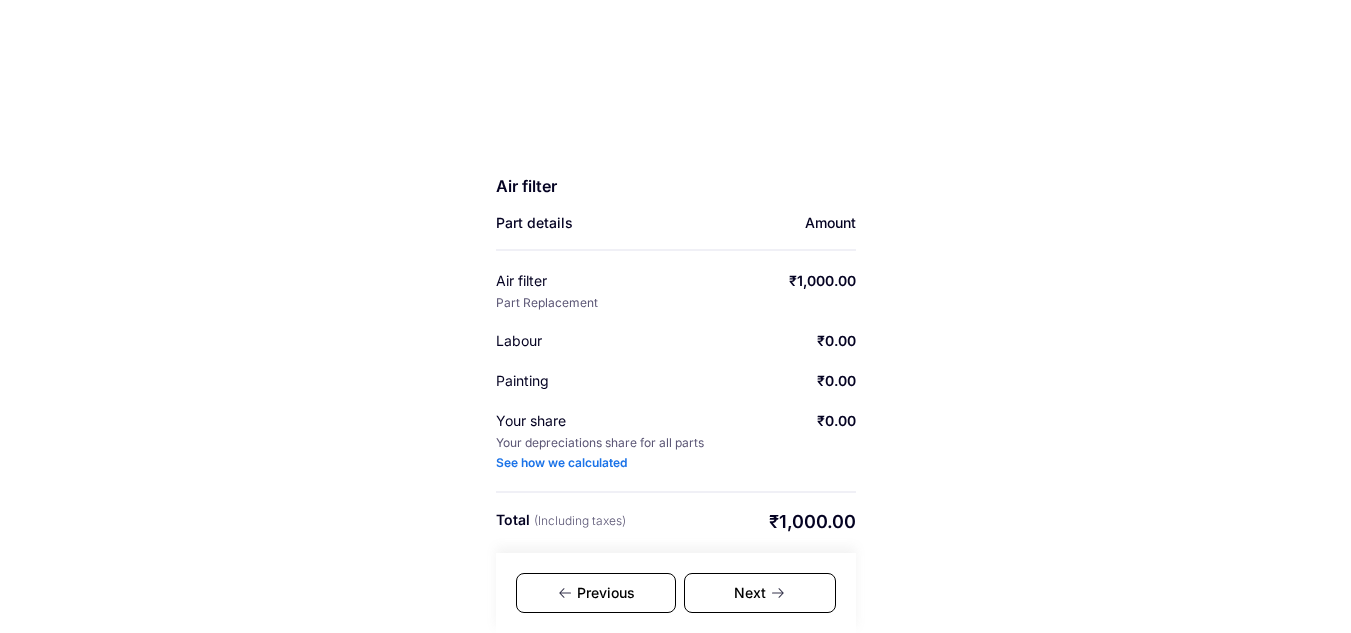 click on "Next" at bounding box center [760, 593] 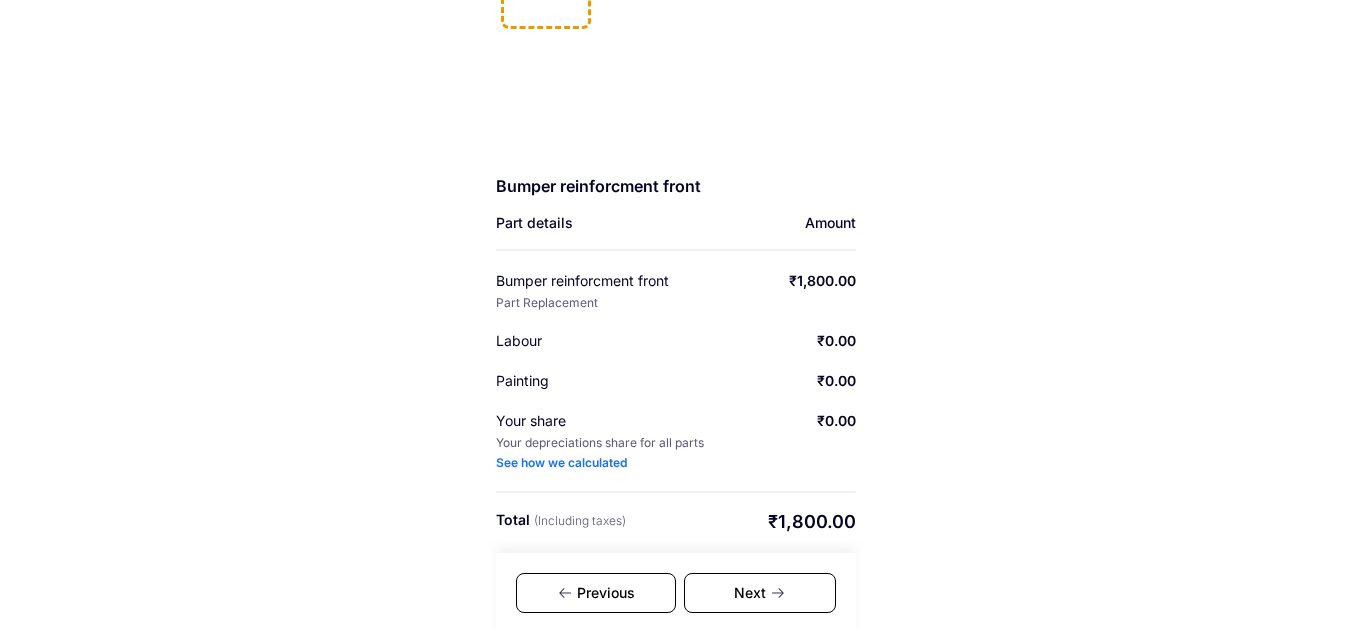 click on "Next" at bounding box center [760, 593] 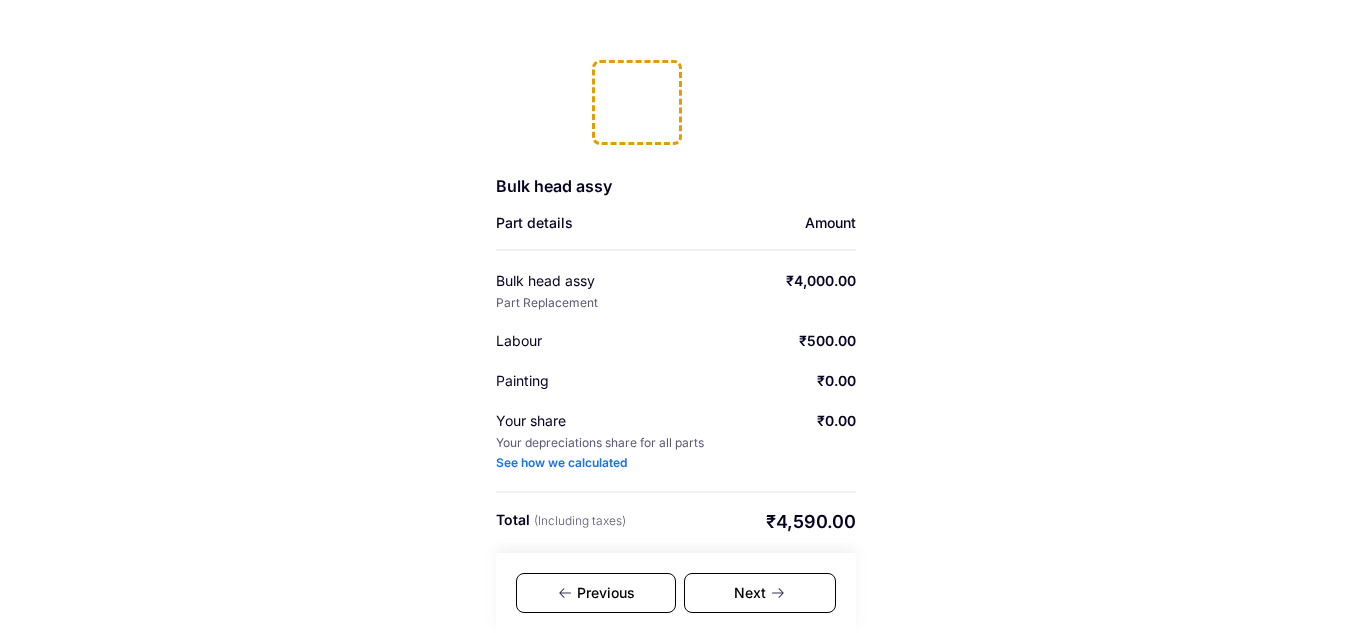 click on "Next" at bounding box center [760, 593] 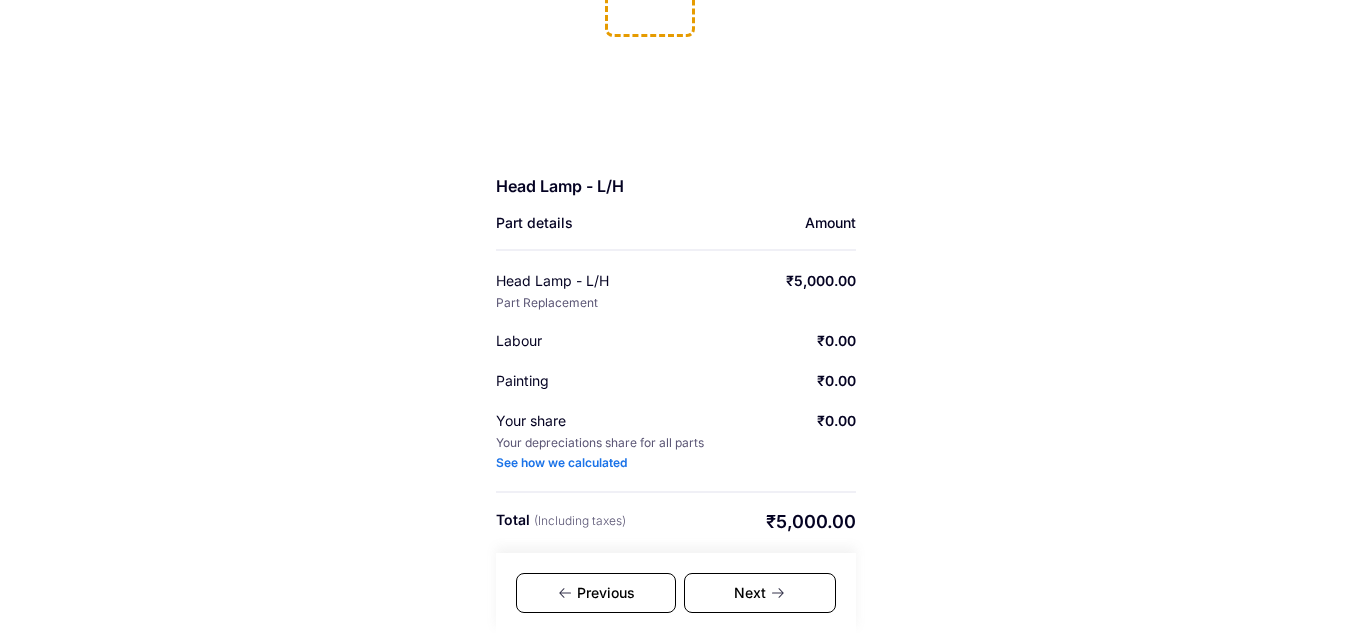 drag, startPoint x: 694, startPoint y: 587, endPoint x: 677, endPoint y: 587, distance: 17 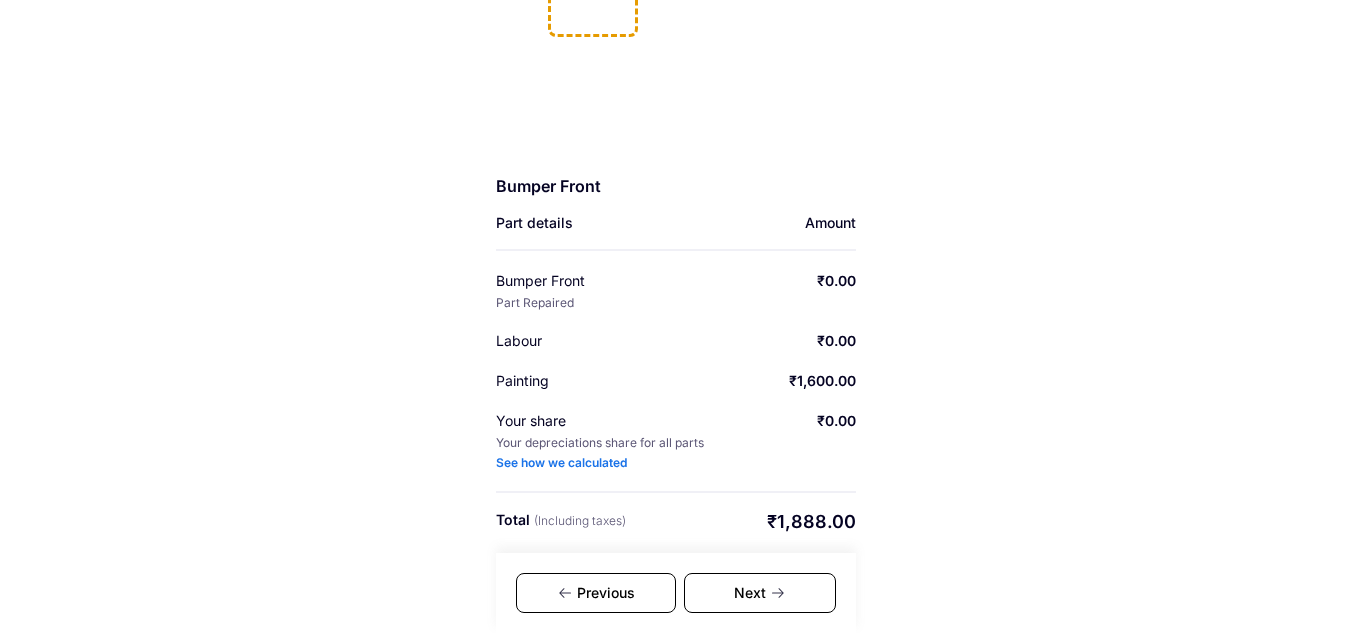 click on "Previous" at bounding box center (596, 593) 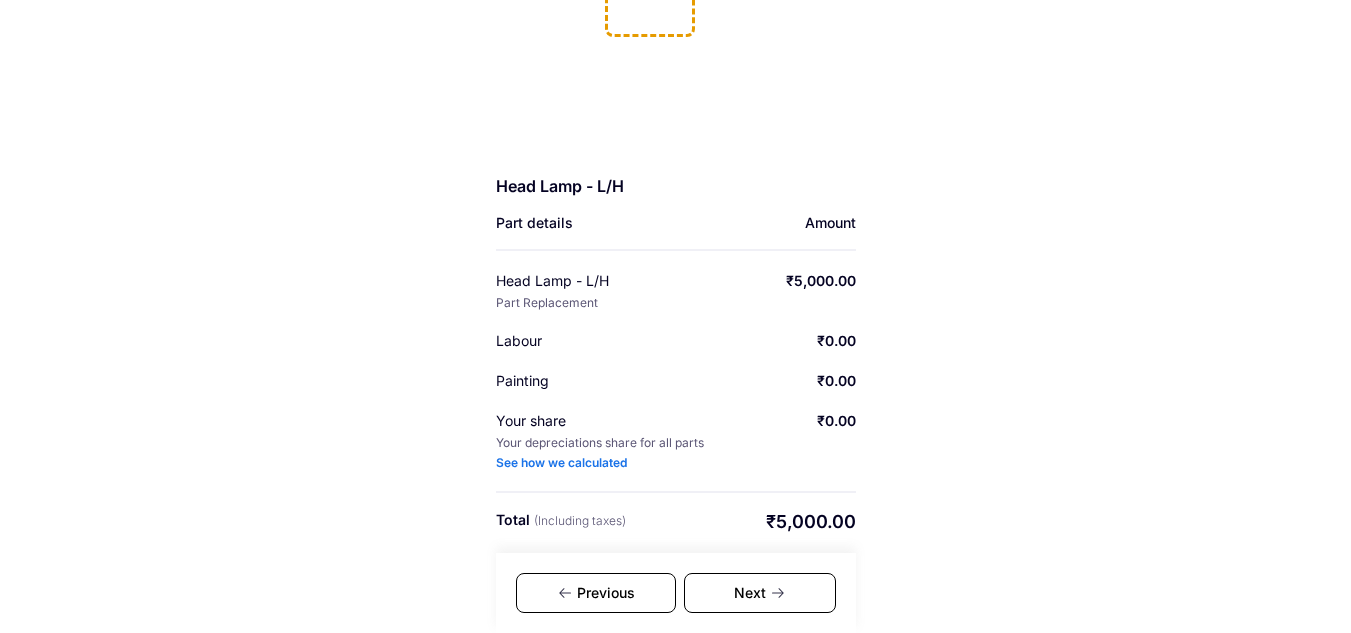 click on "Previous" at bounding box center (596, 593) 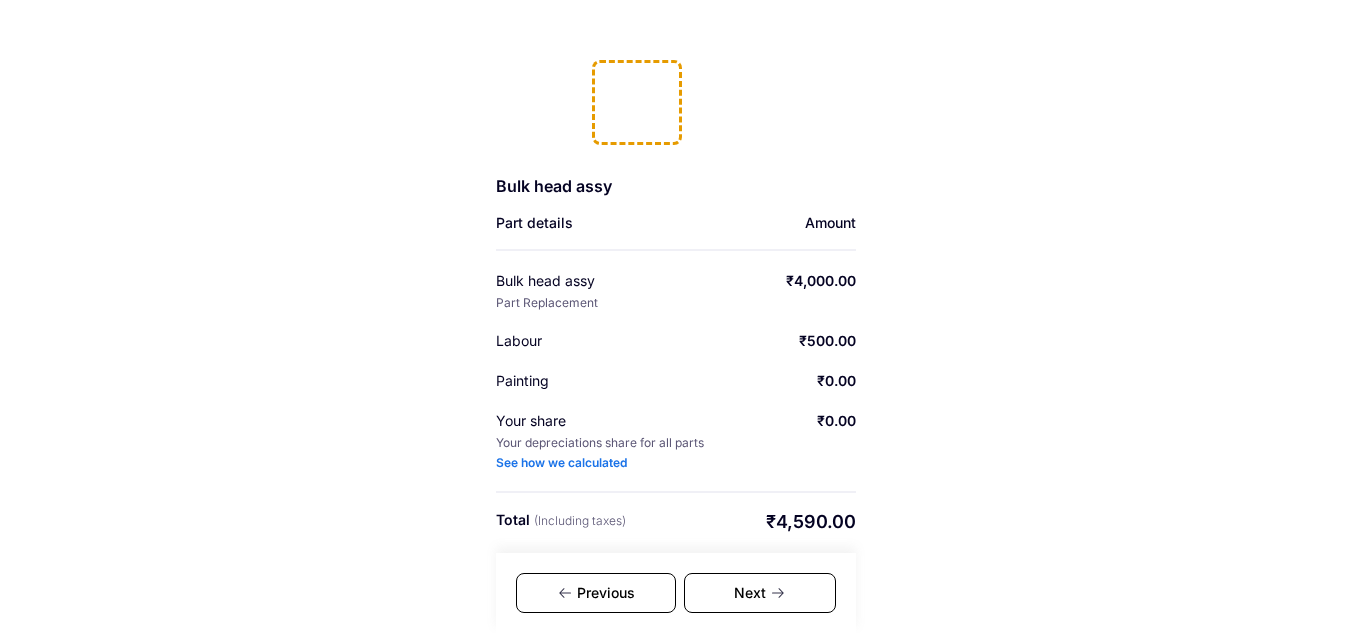 click 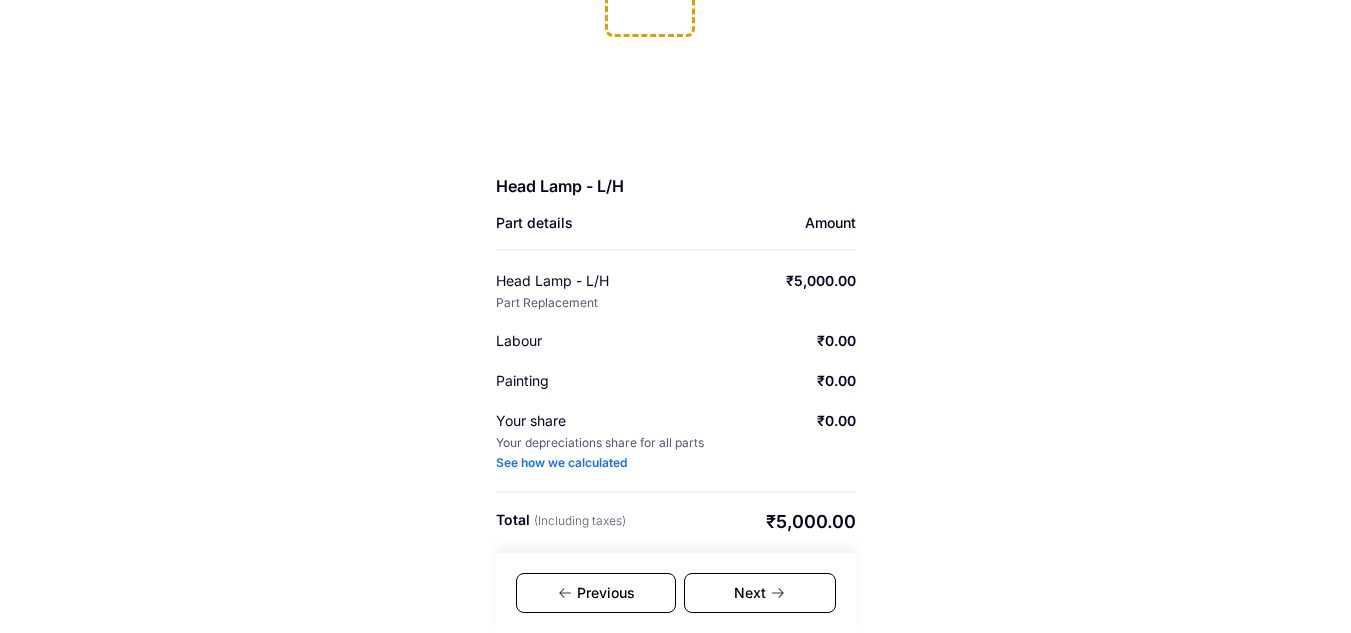 click 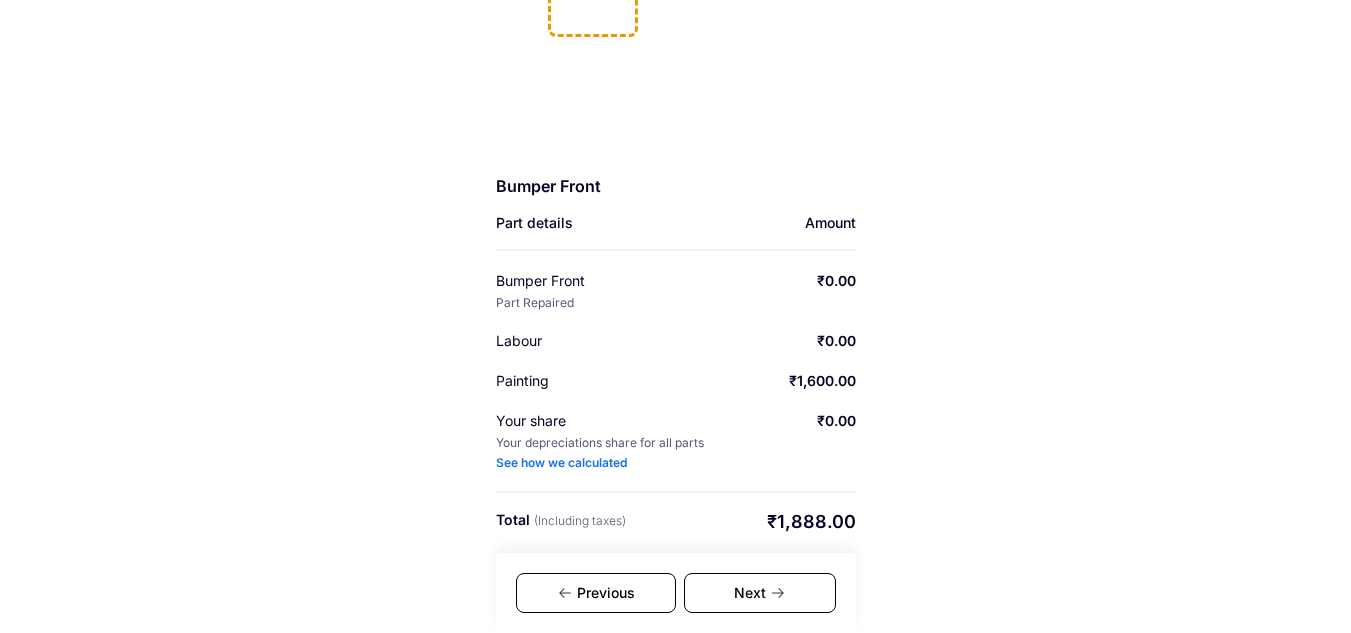 click on "Previous" at bounding box center (596, 593) 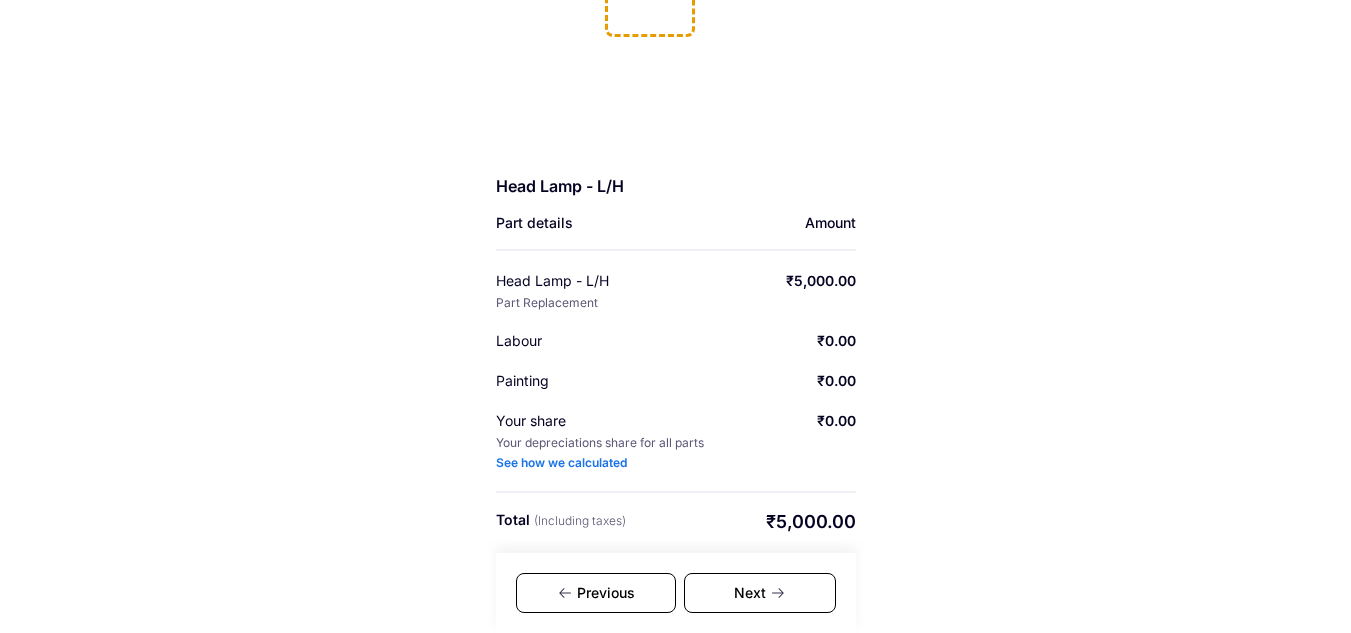 click on "Next" at bounding box center [760, 593] 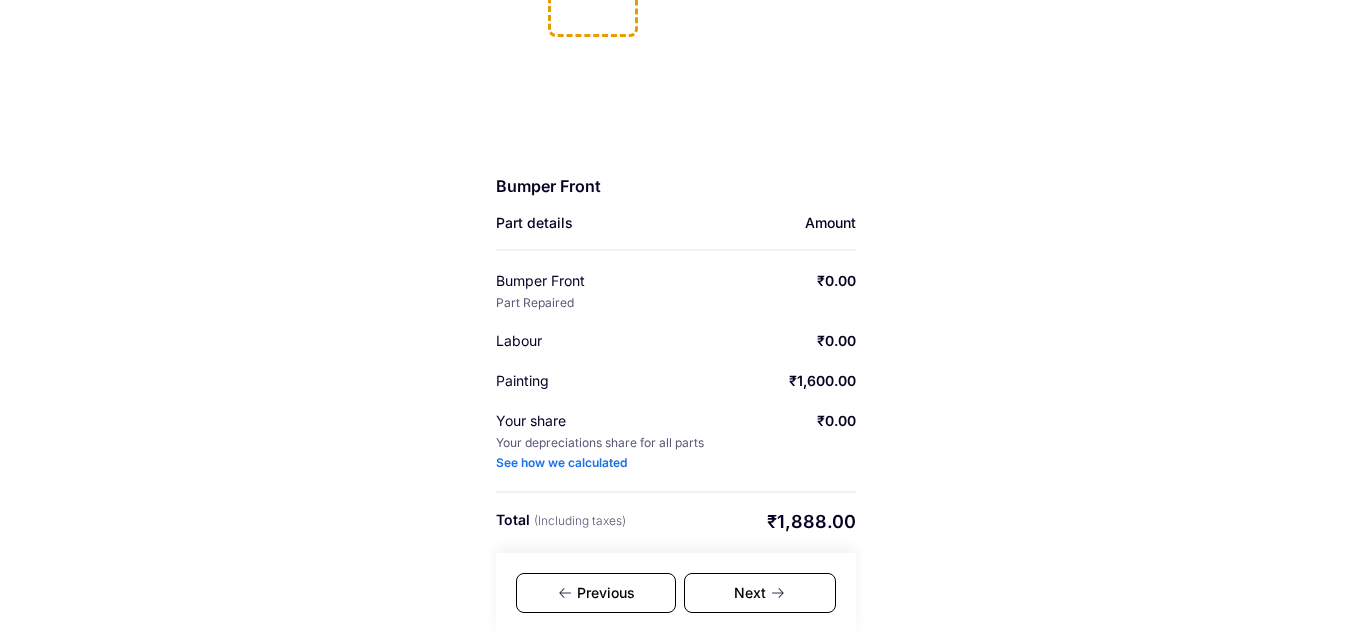 click on "Next" at bounding box center (760, 593) 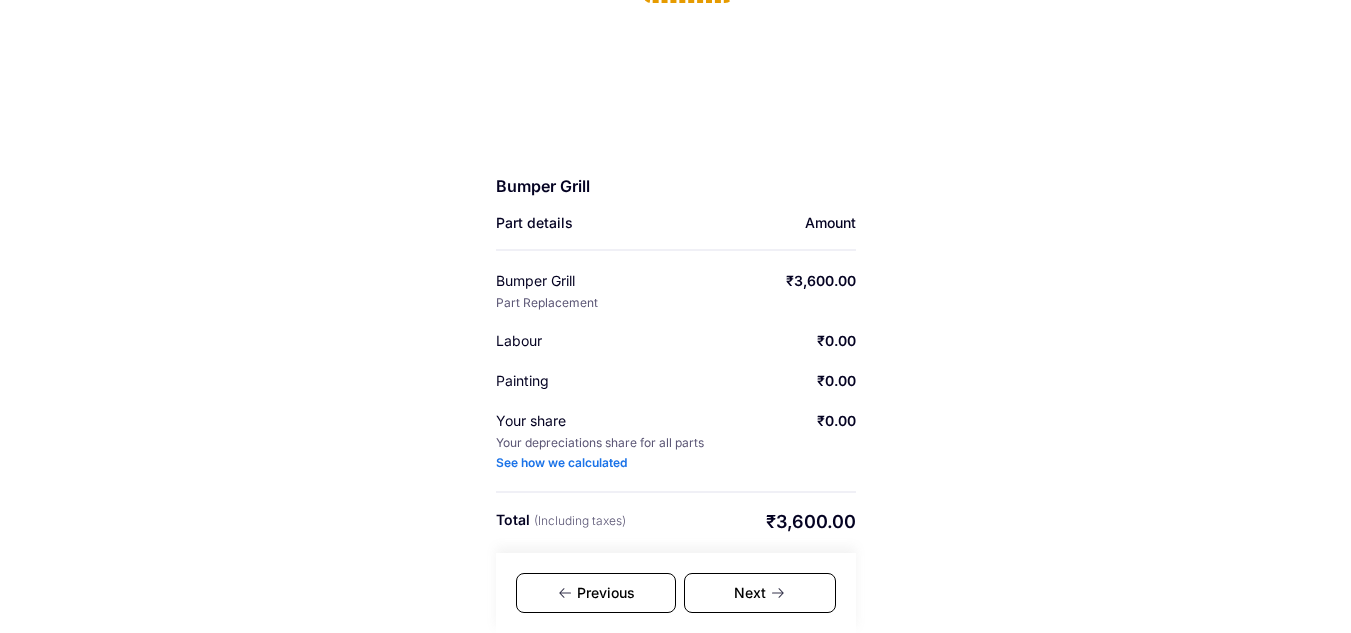 click on "Next" at bounding box center [760, 593] 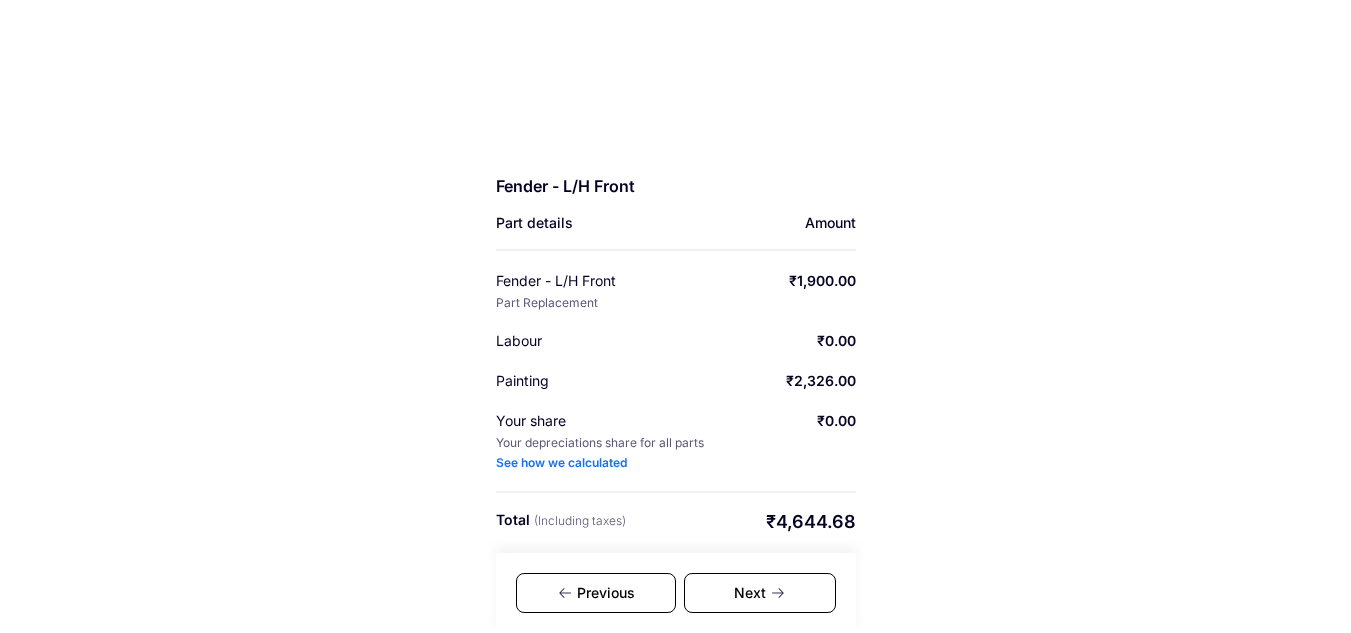 click on "Next" at bounding box center (760, 593) 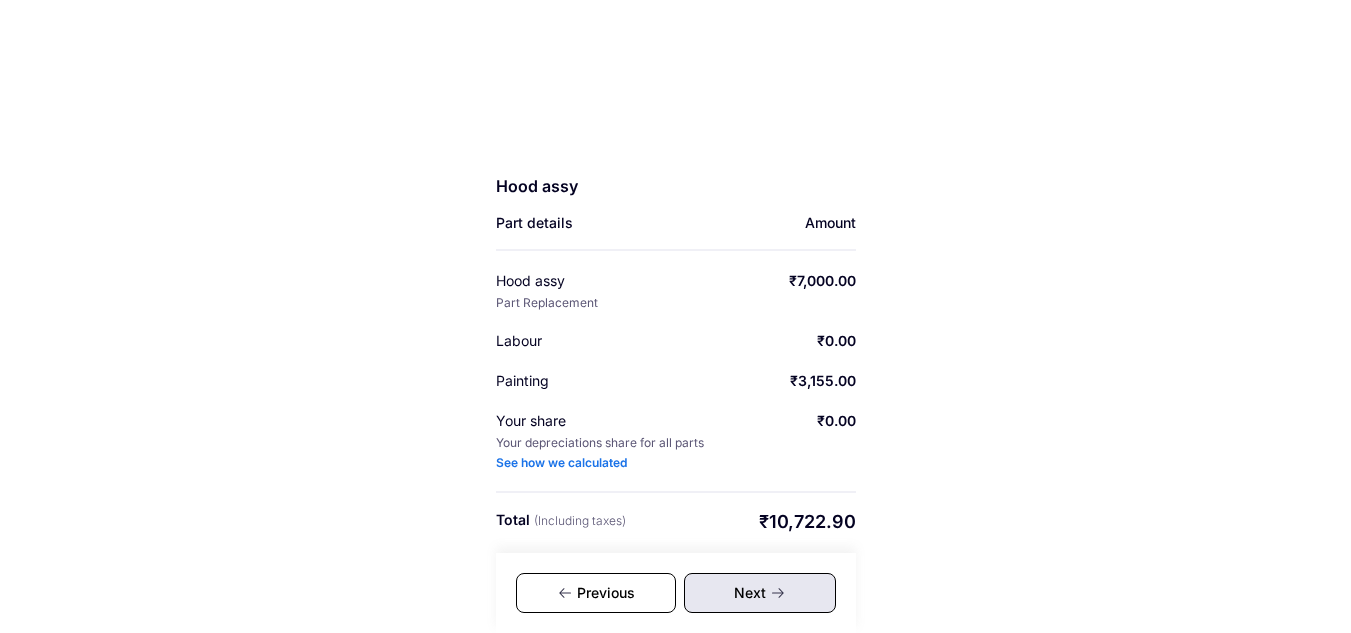 click 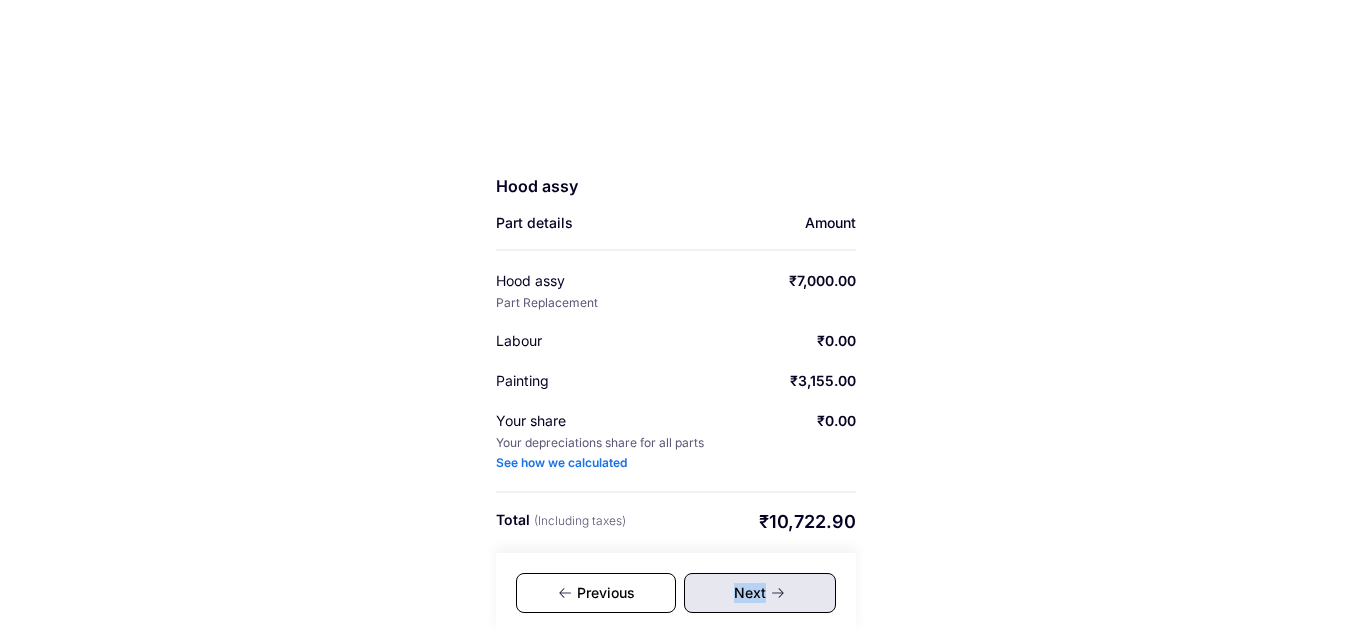 click on "Next" at bounding box center (760, 593) 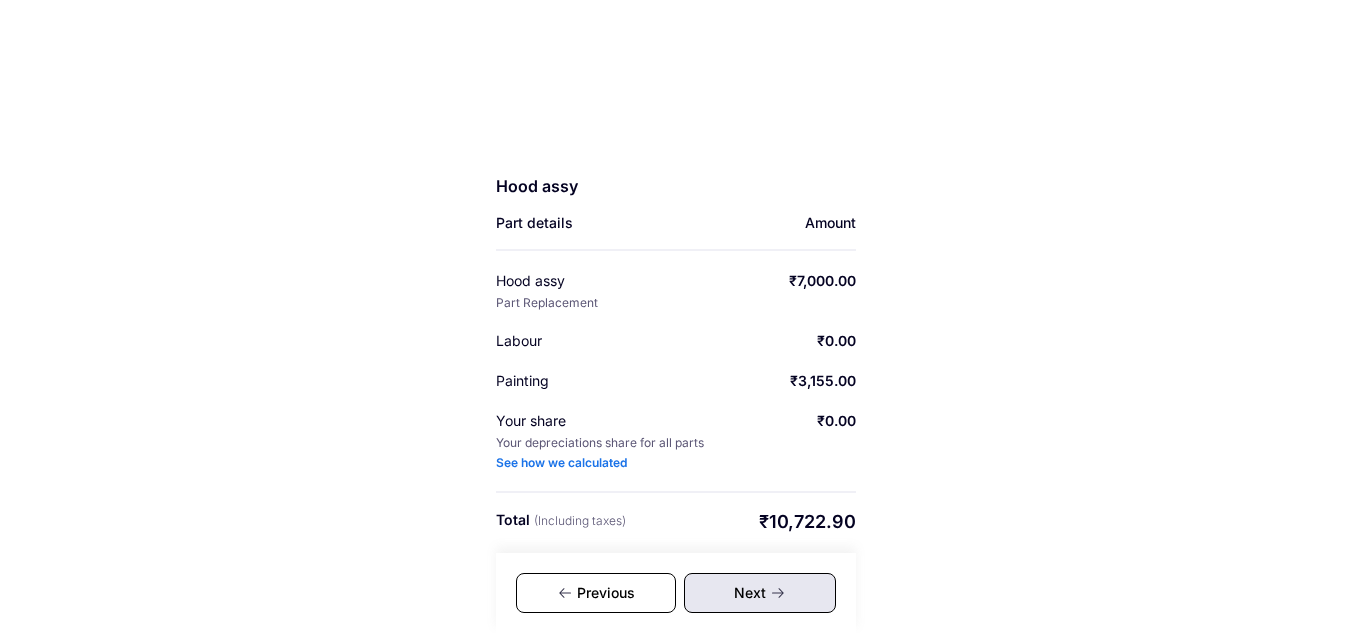click on "Previous" at bounding box center (596, 593) 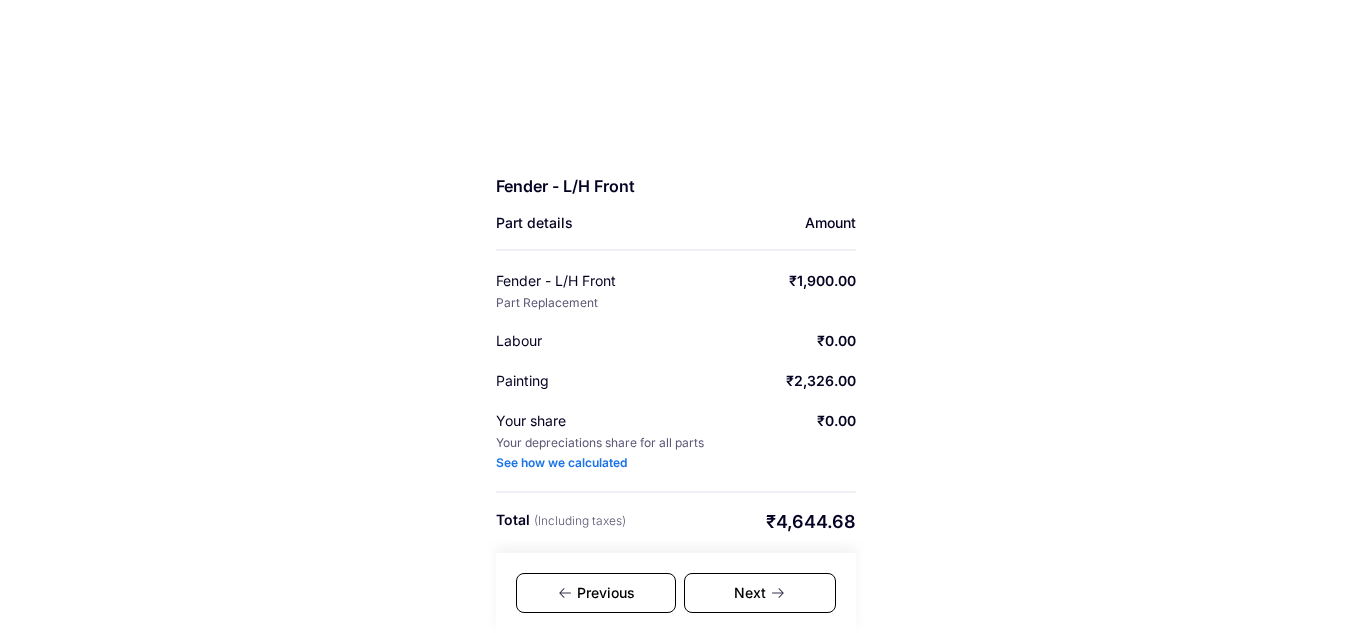 click on "Previous" at bounding box center [596, 593] 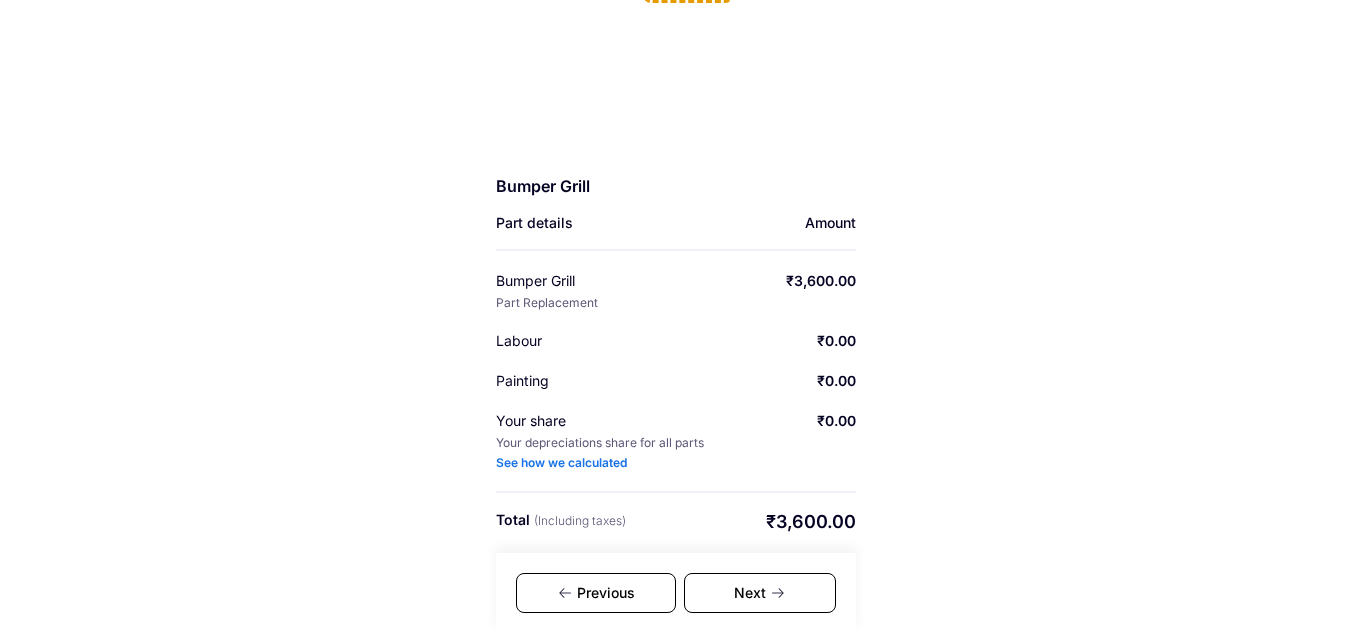 click on "Next" at bounding box center [760, 593] 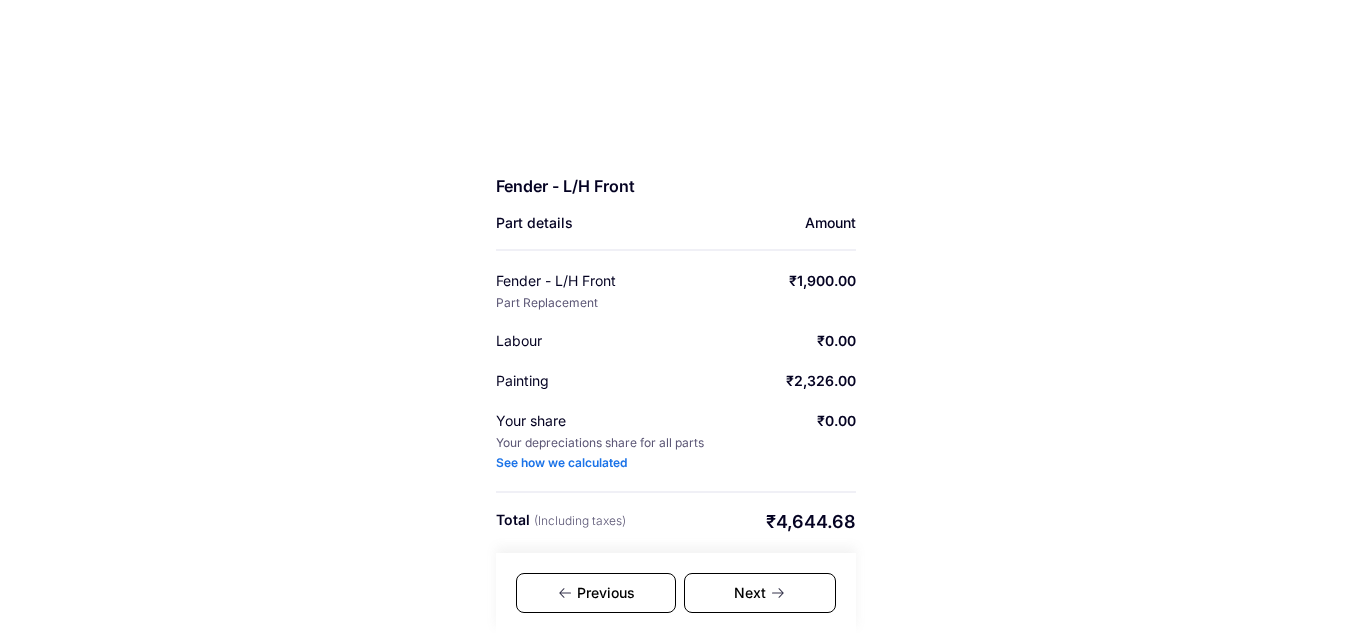 click on "Previous" at bounding box center (596, 593) 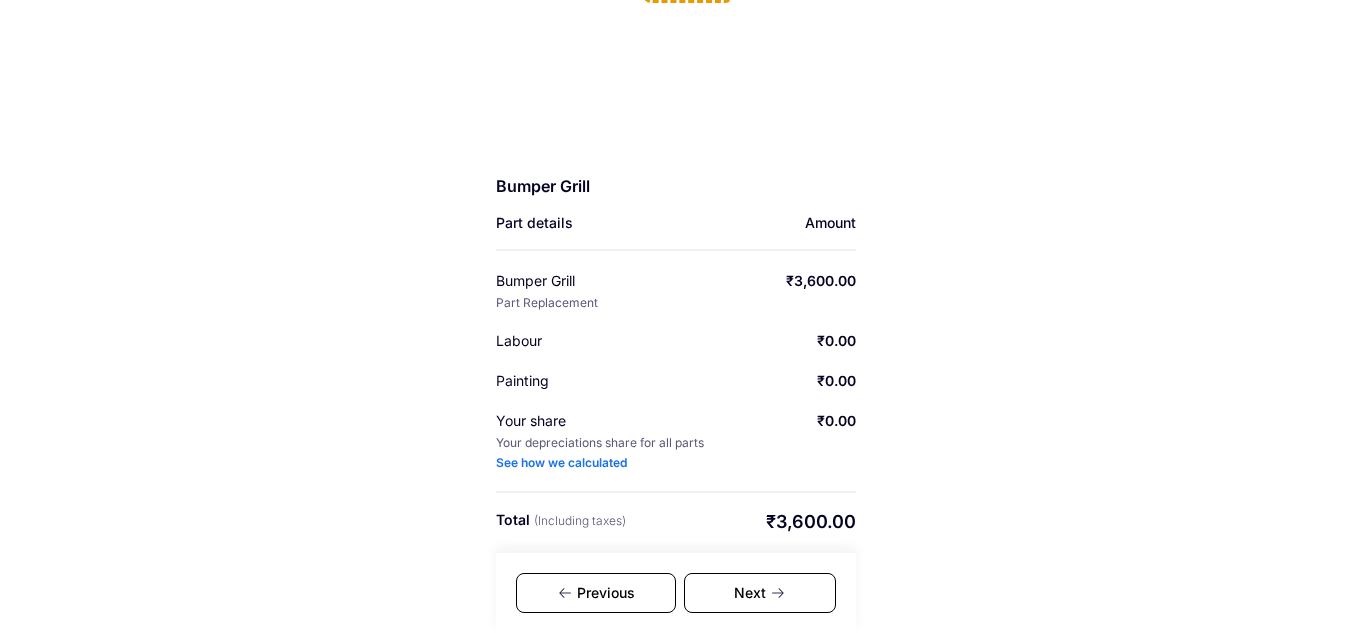 click on "Next" at bounding box center [760, 593] 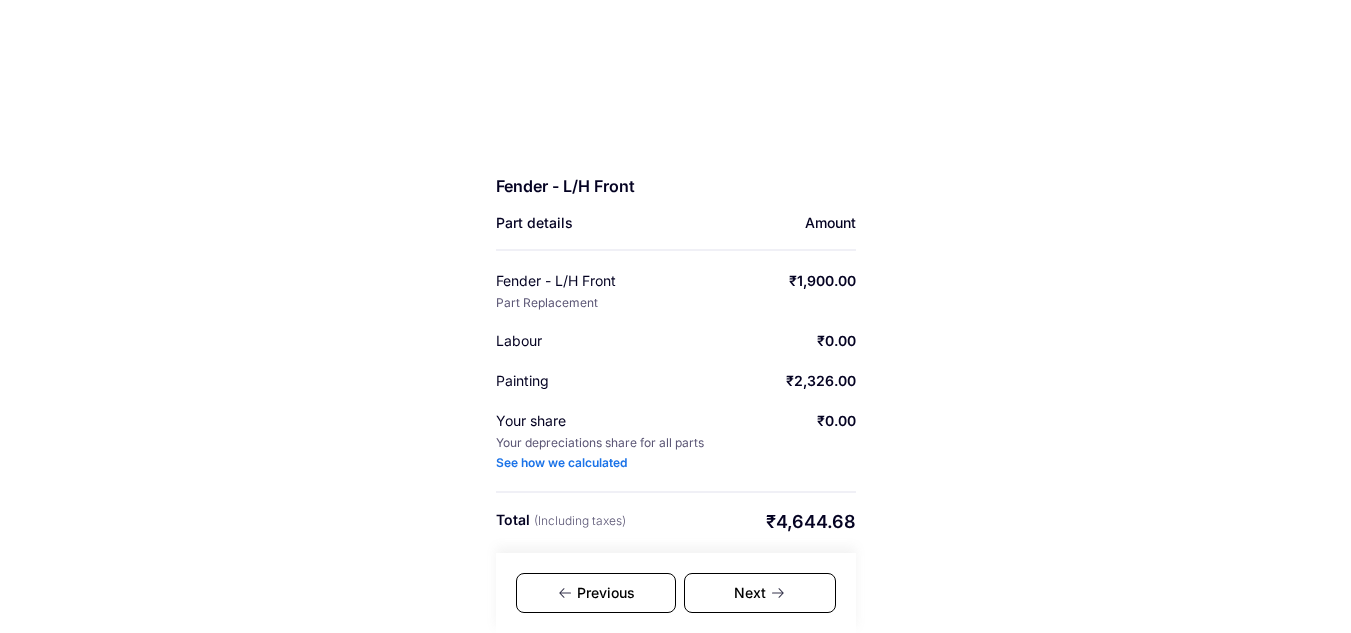 click on "Next" at bounding box center [760, 593] 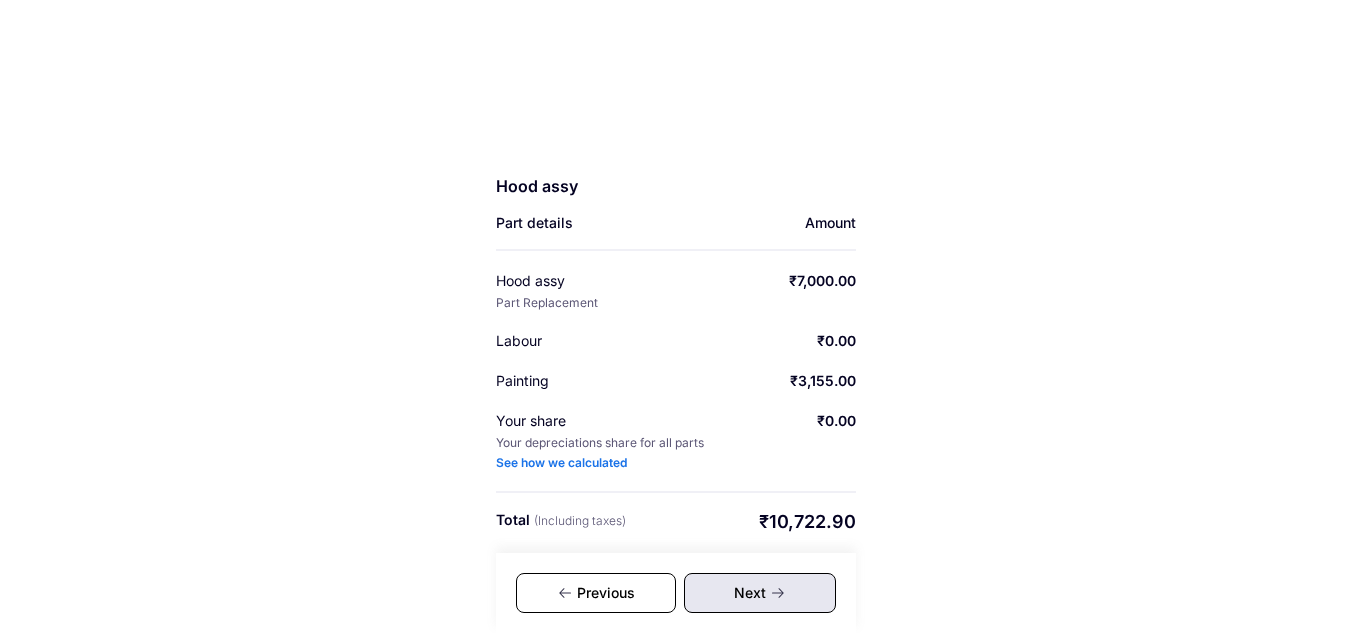 click on "Previous" at bounding box center (596, 593) 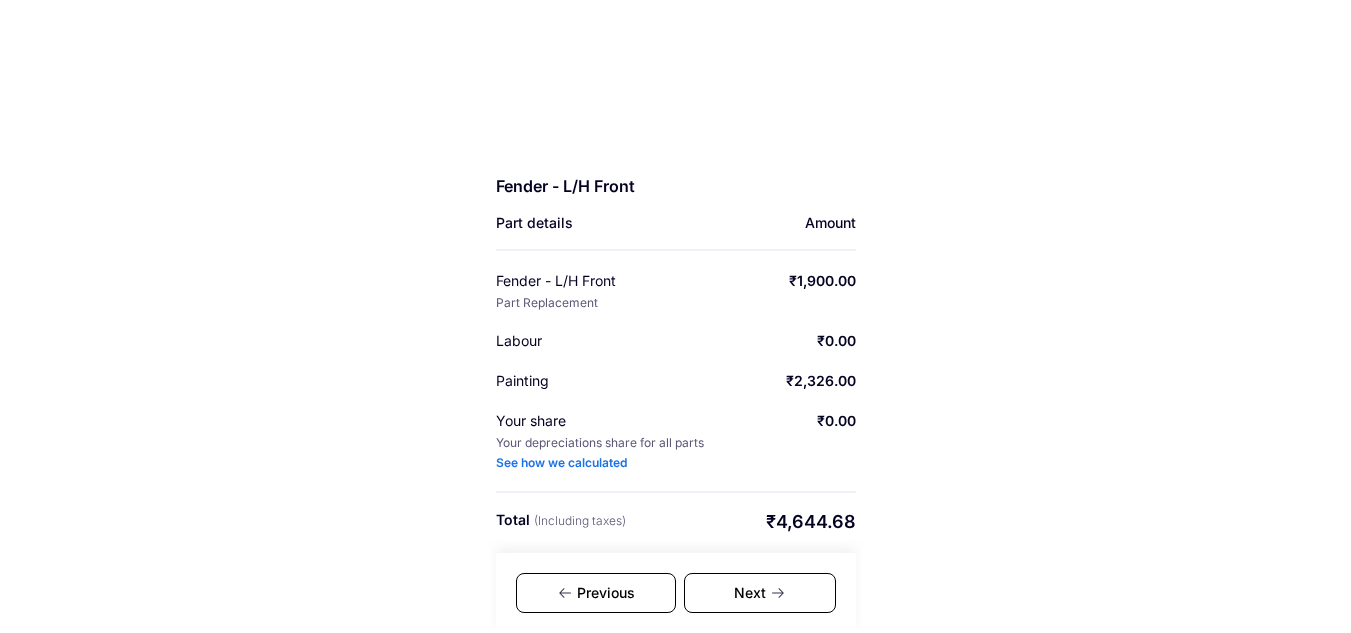 click on "Previous" at bounding box center [596, 593] 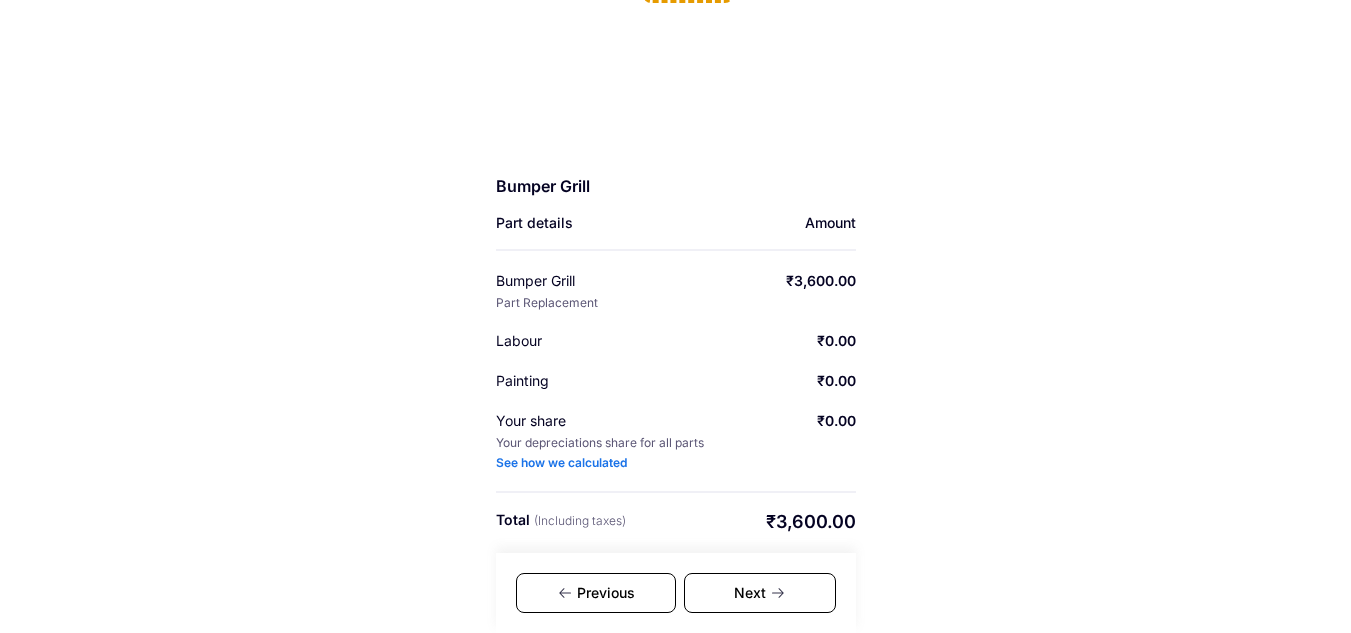click on "Previous" at bounding box center (596, 593) 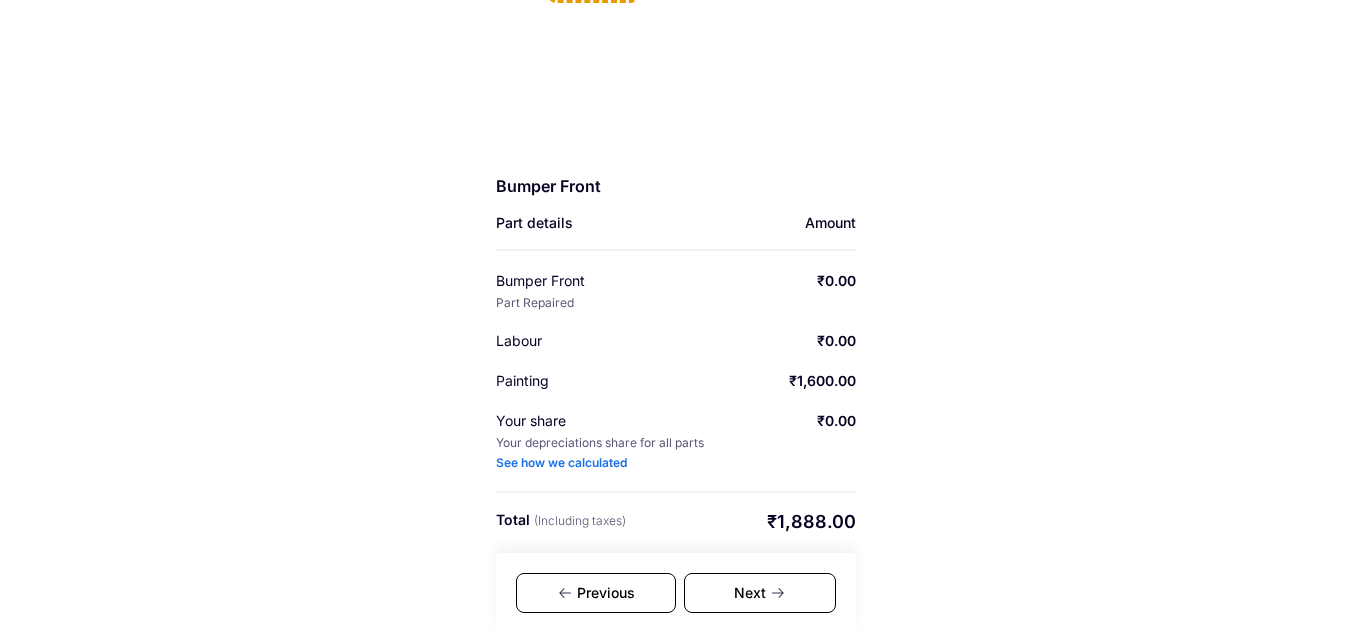 click on "Next" at bounding box center (760, 593) 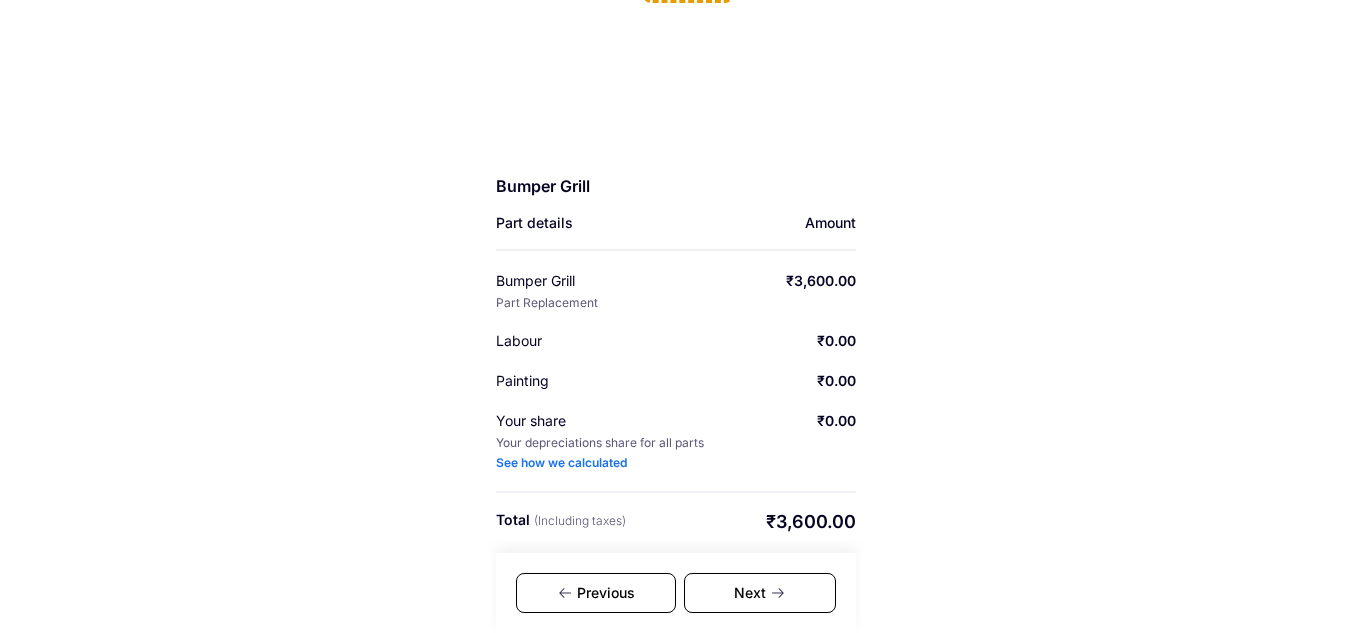 click on "Previous" at bounding box center (596, 593) 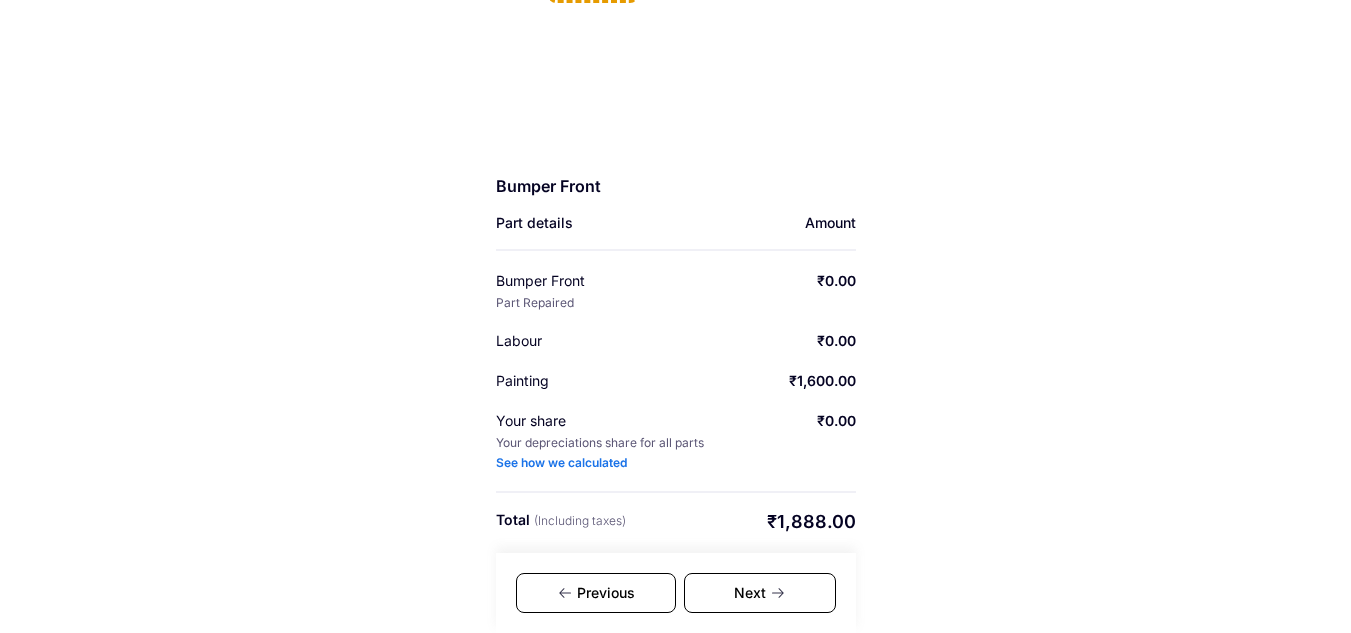 click on "Previous" at bounding box center [596, 593] 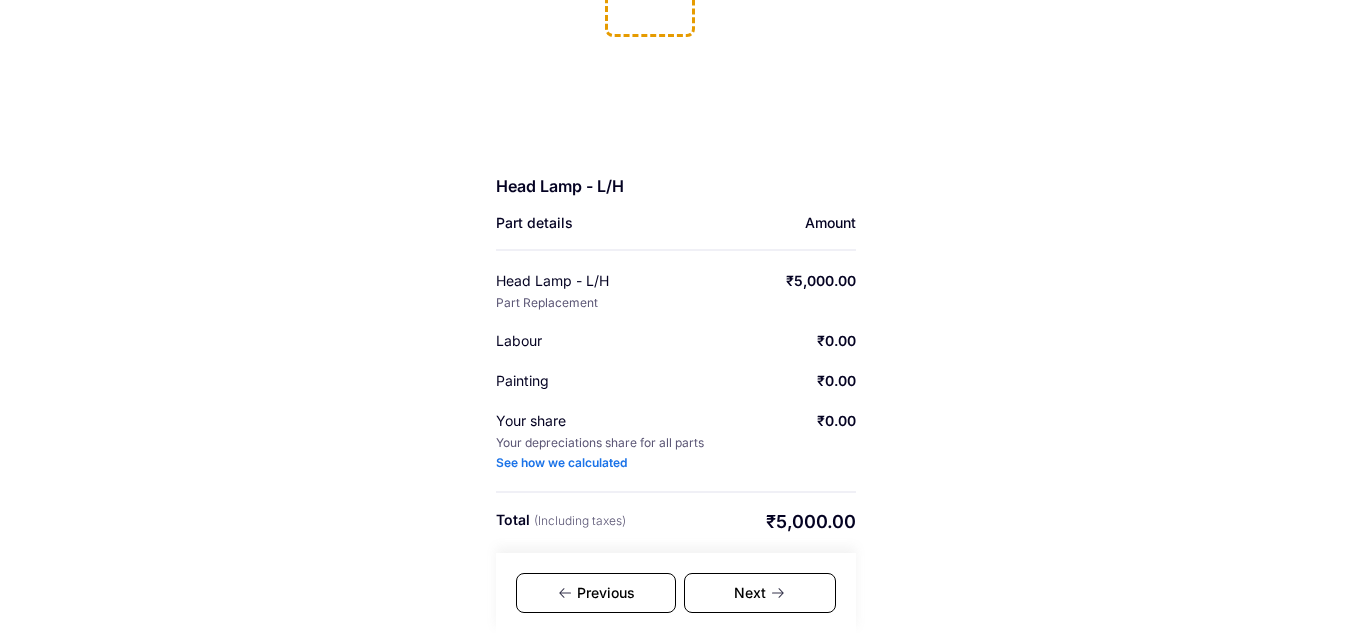 click on "Previous" at bounding box center (596, 593) 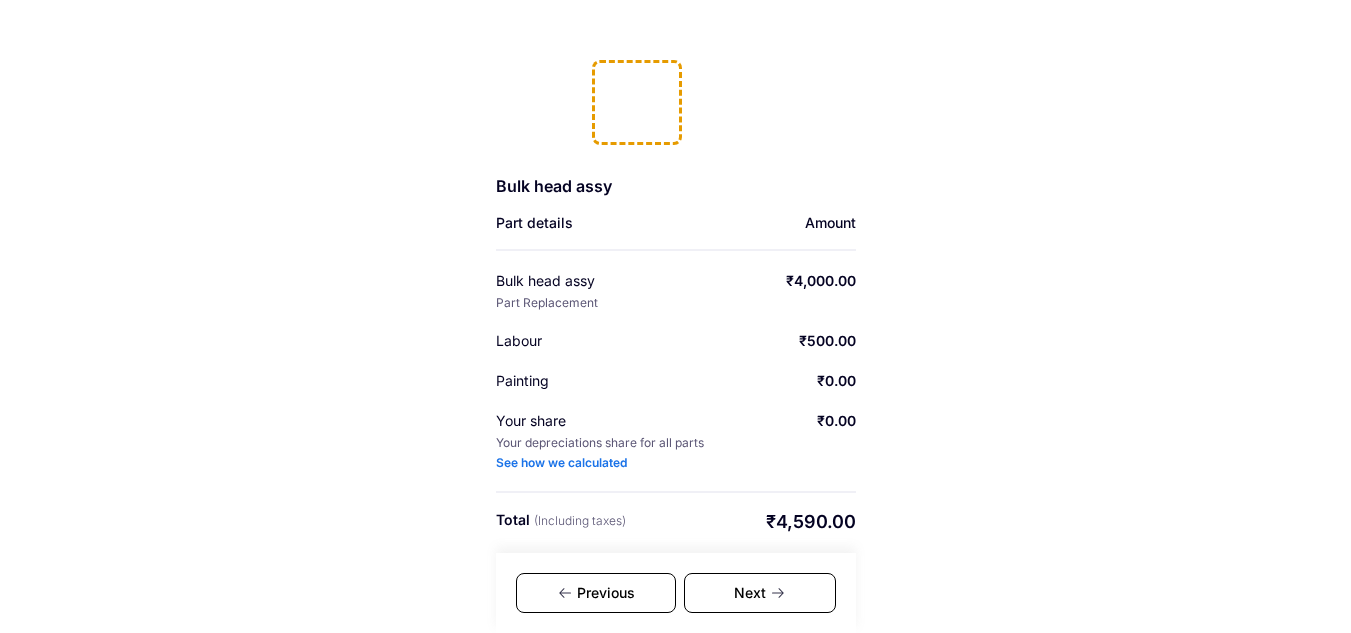click on "Previous" at bounding box center (596, 593) 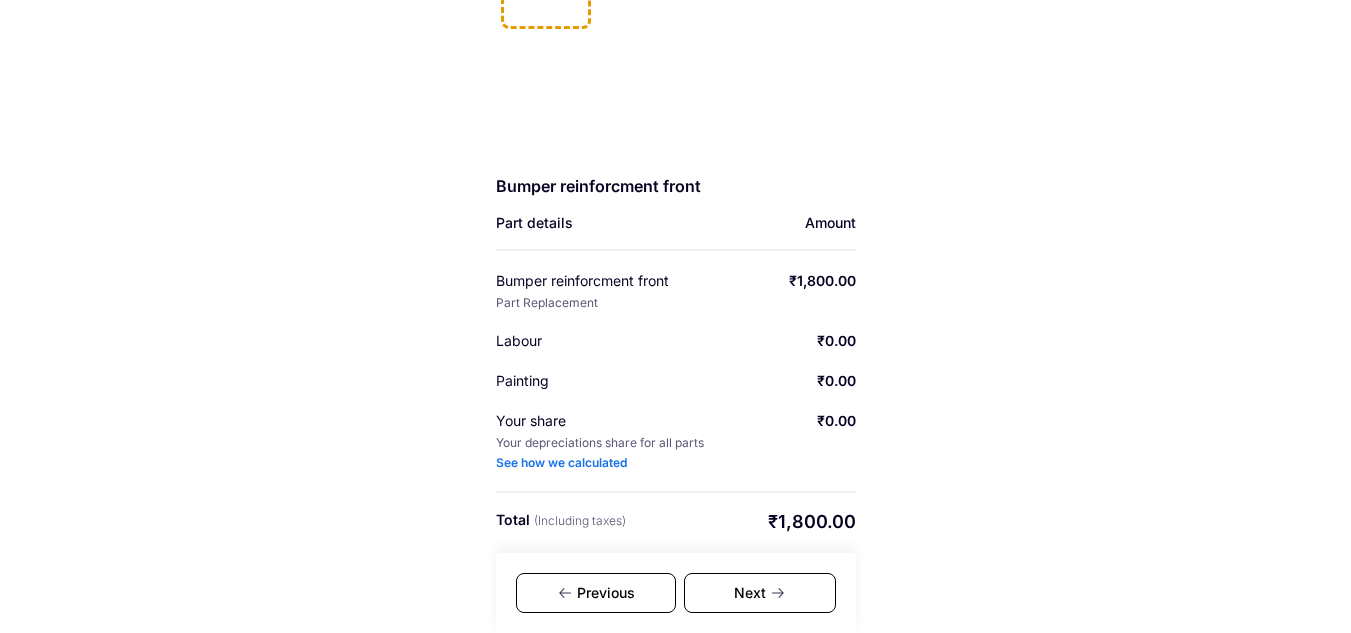 click on "Previous" at bounding box center (596, 593) 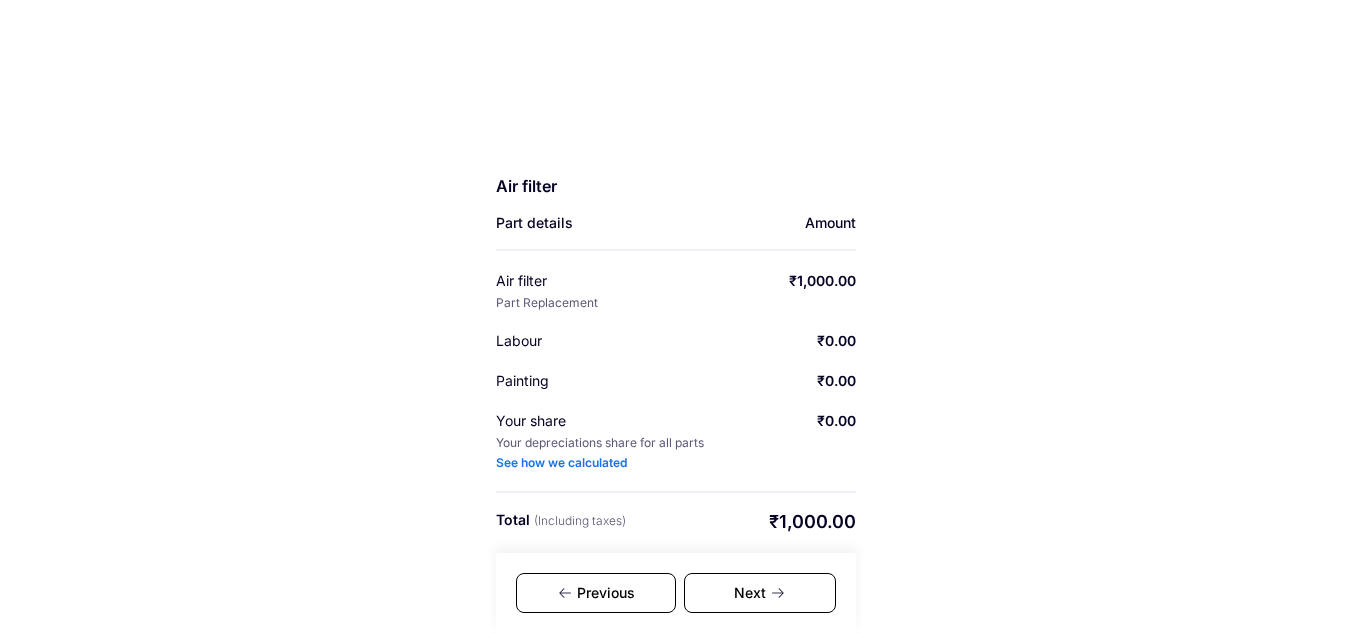 click on "Previous" at bounding box center [596, 593] 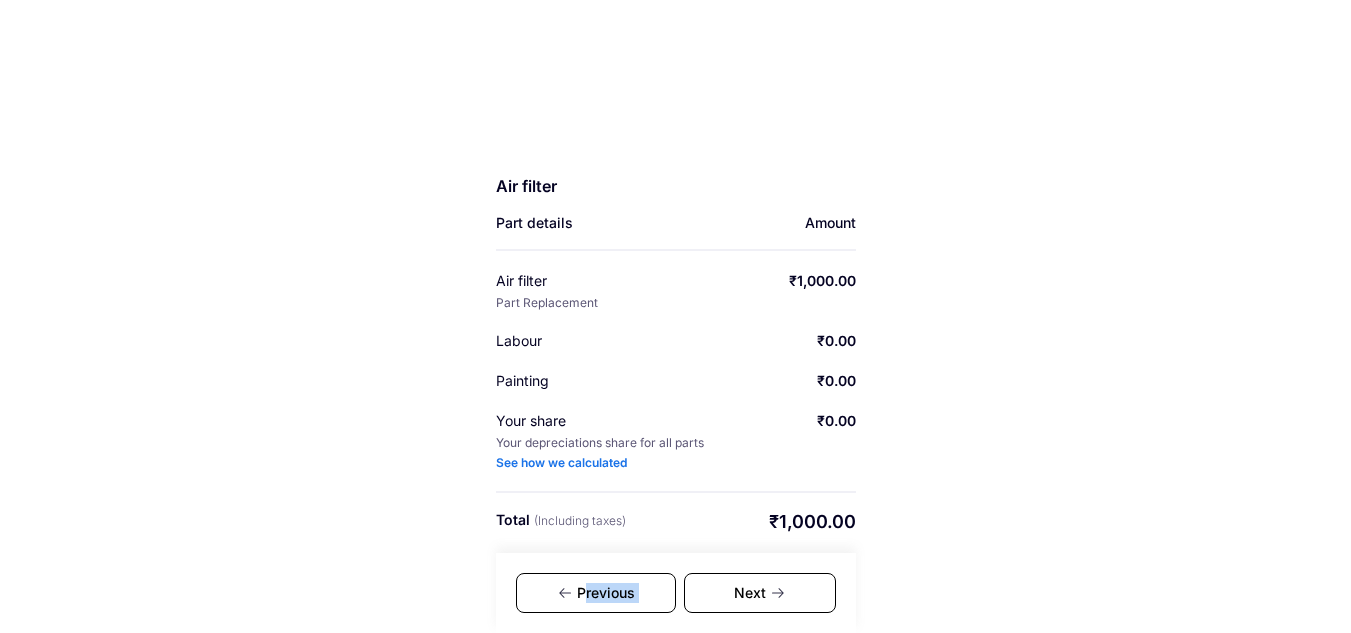 click on "Previous" at bounding box center (596, 593) 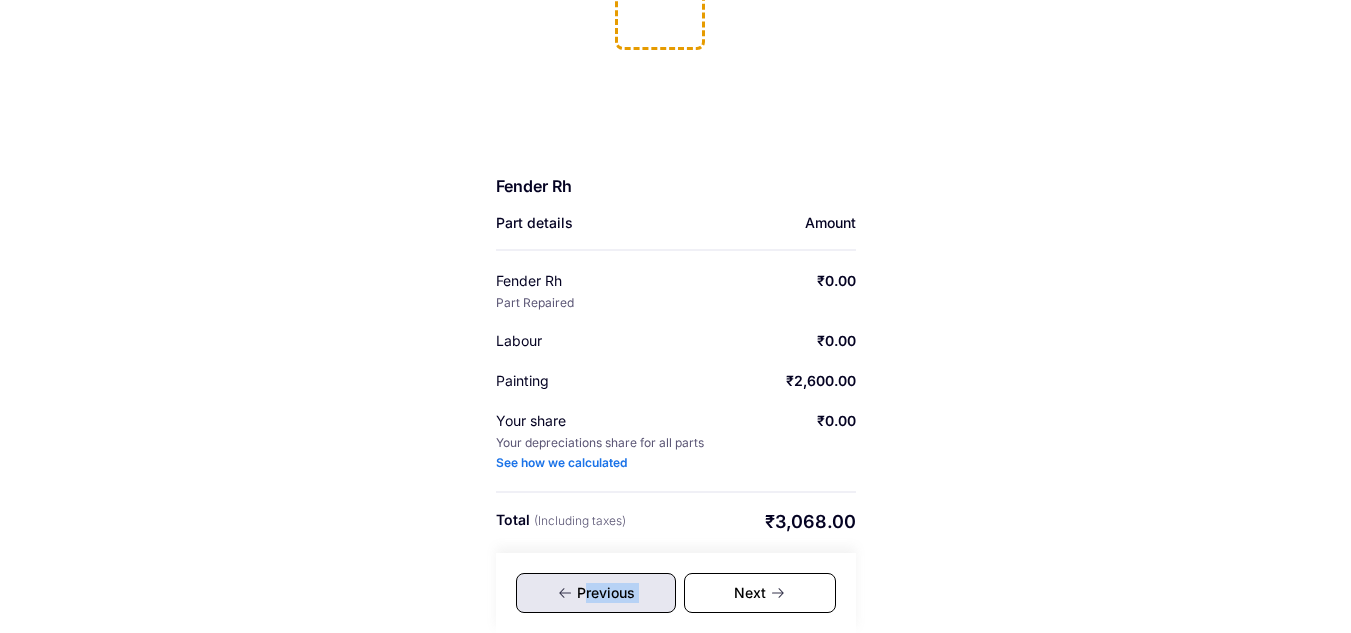 click on "Previous" at bounding box center (596, 593) 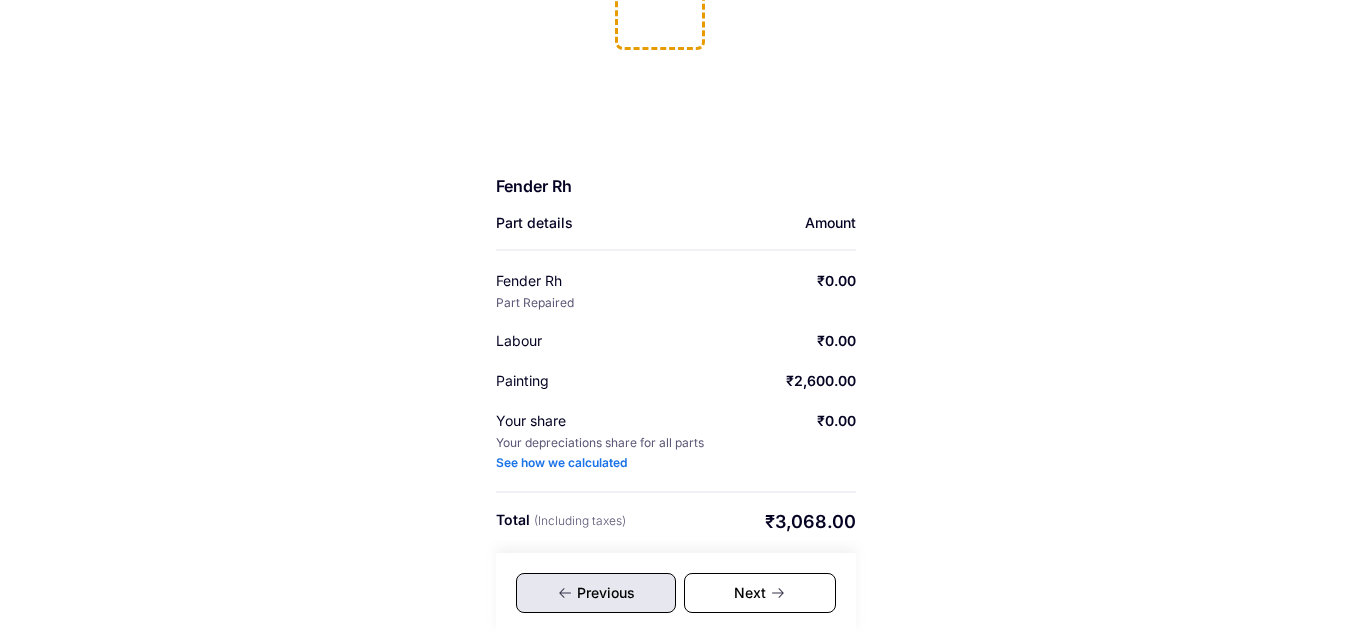 click on "Previous" at bounding box center [596, 593] 